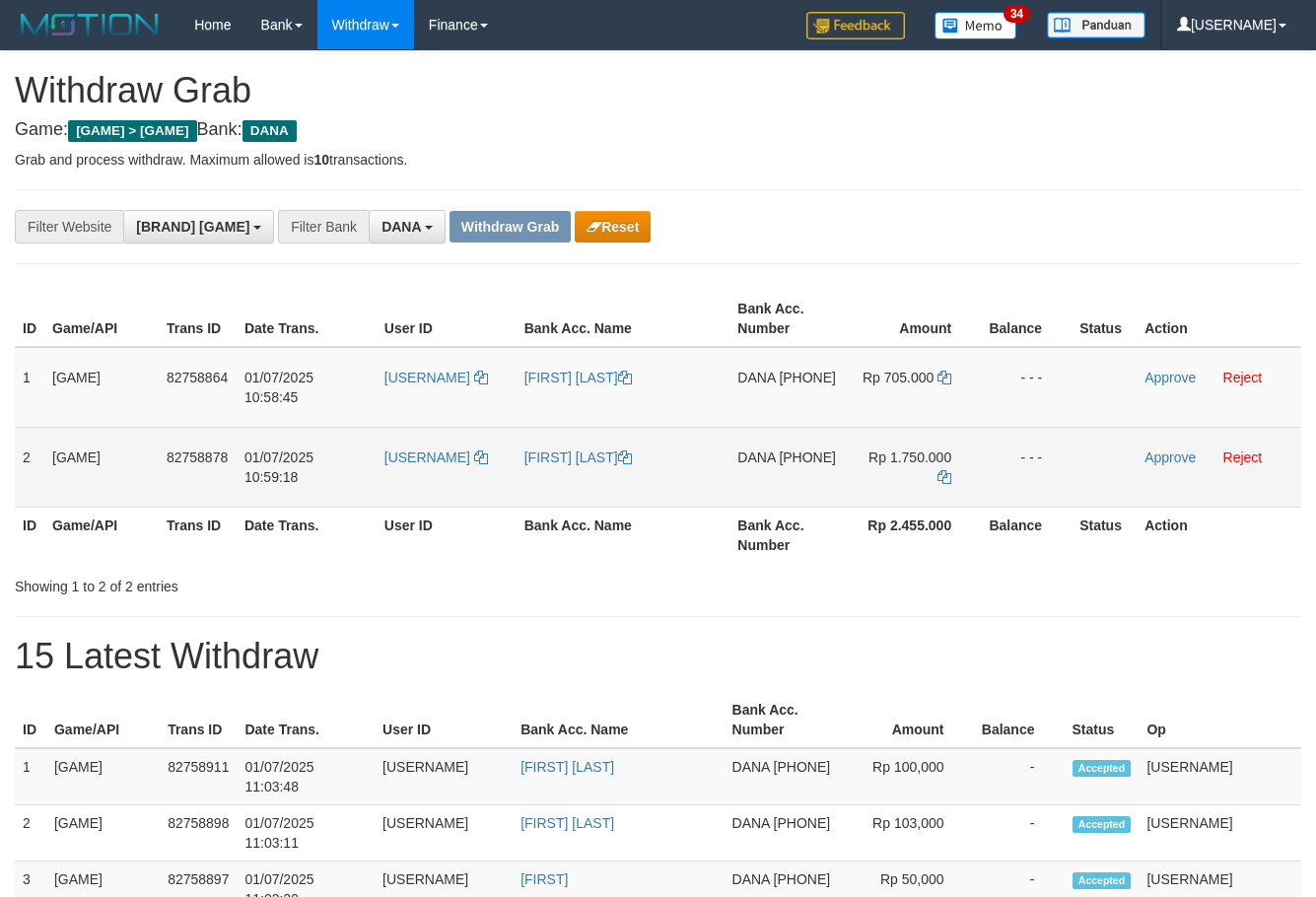 scroll, scrollTop: 0, scrollLeft: 0, axis: both 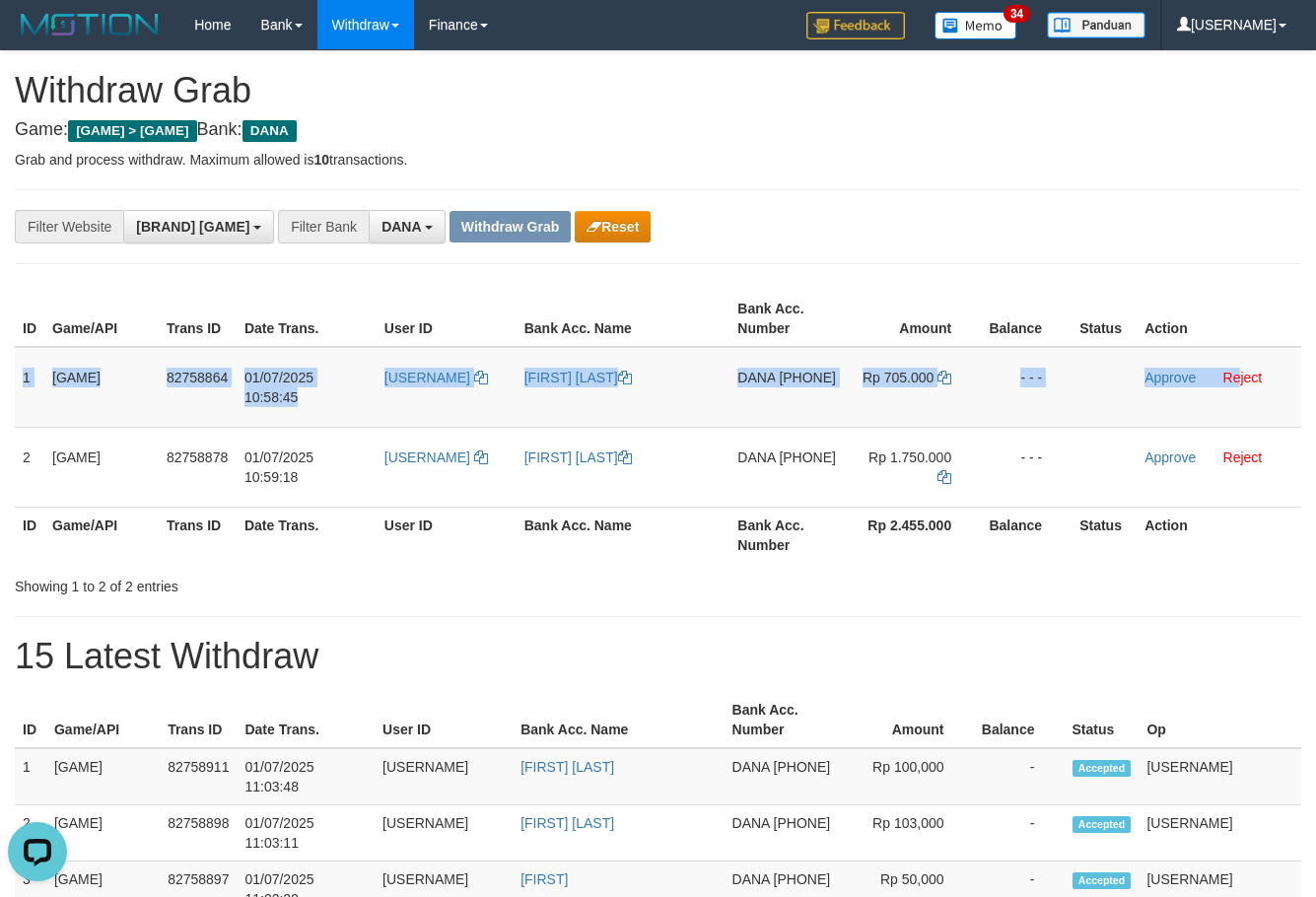 click on "**********" at bounding box center (658, 1146) 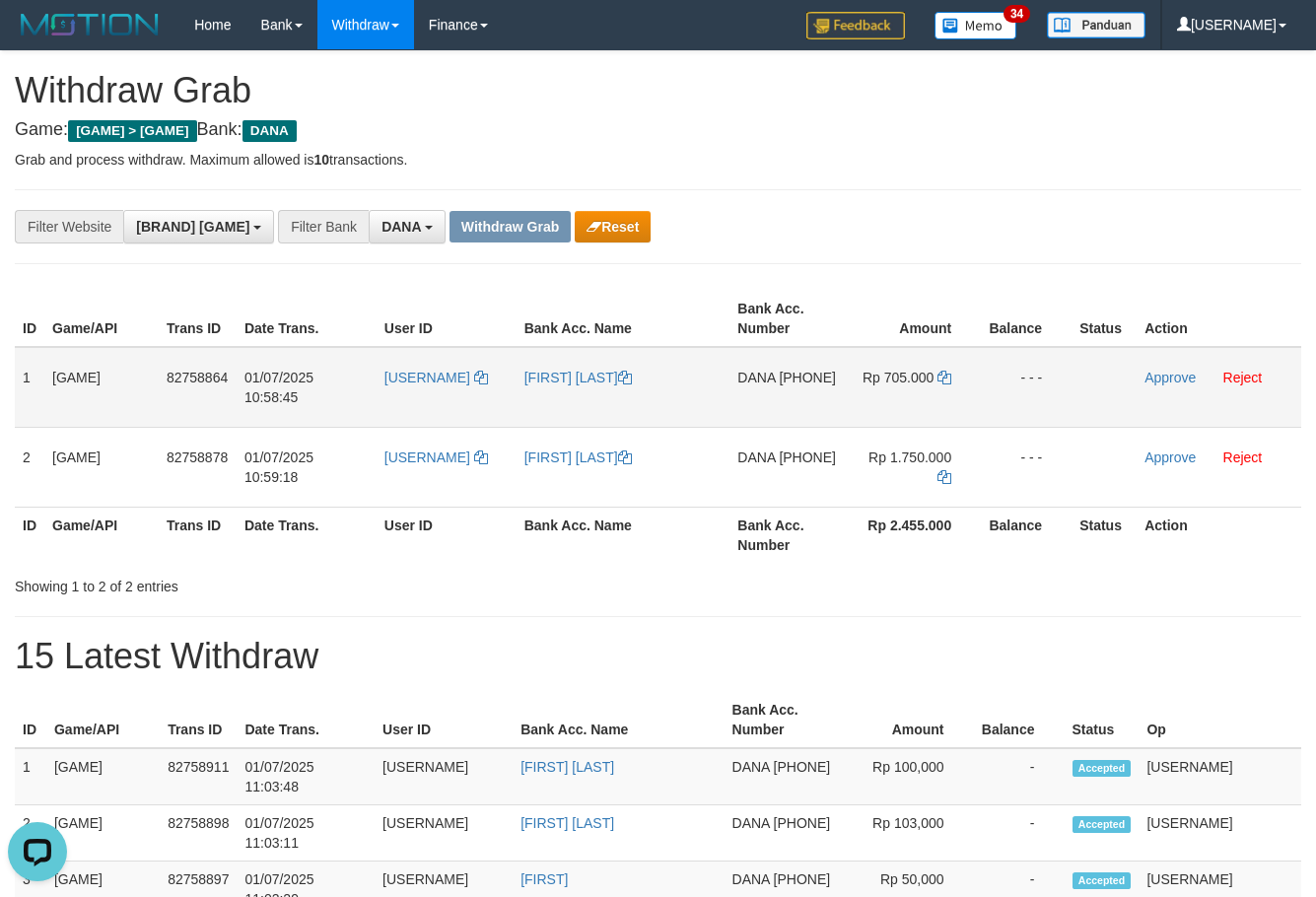 click on "[PHONE]" at bounding box center (807, 378) 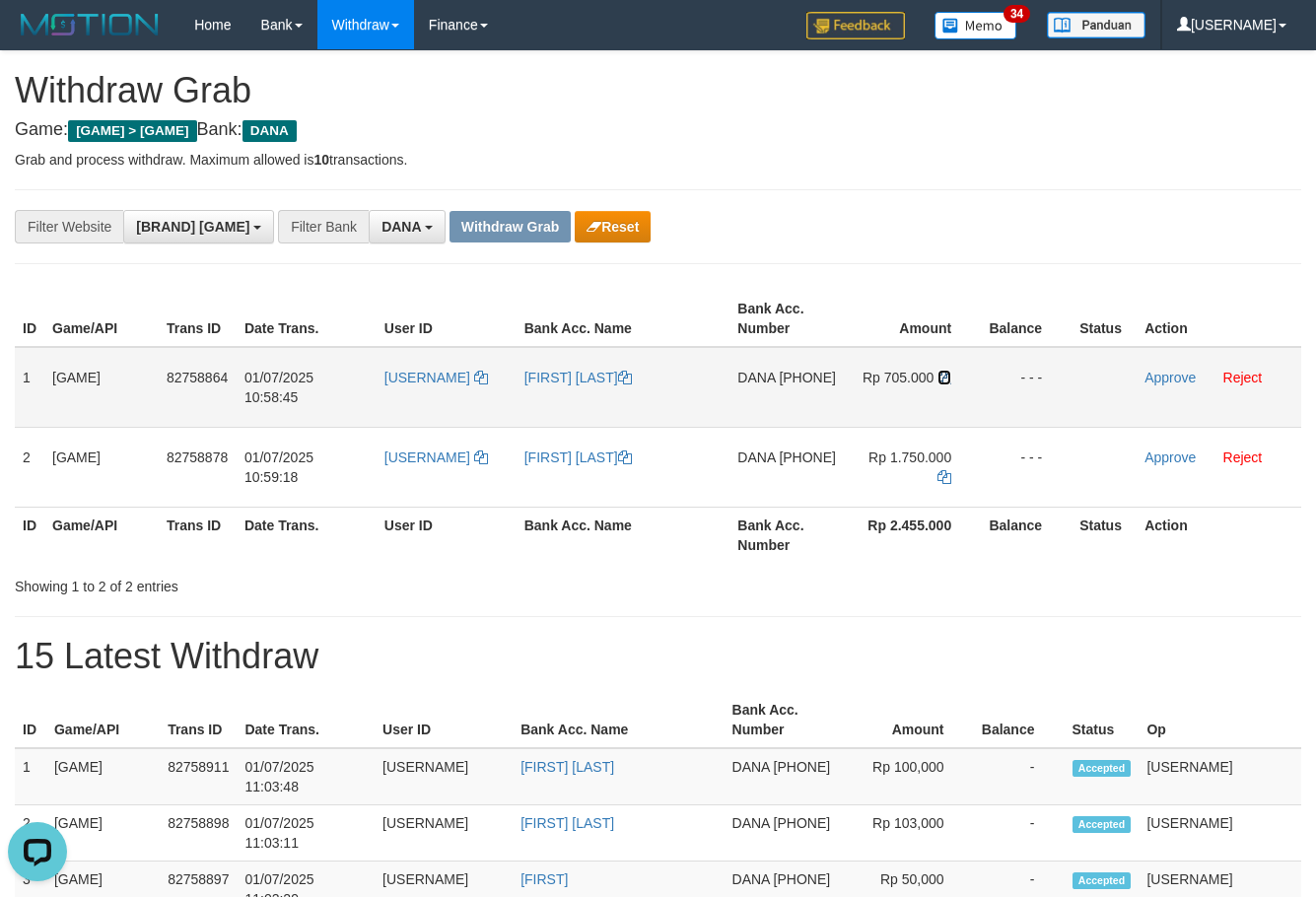 click at bounding box center (625, 378) 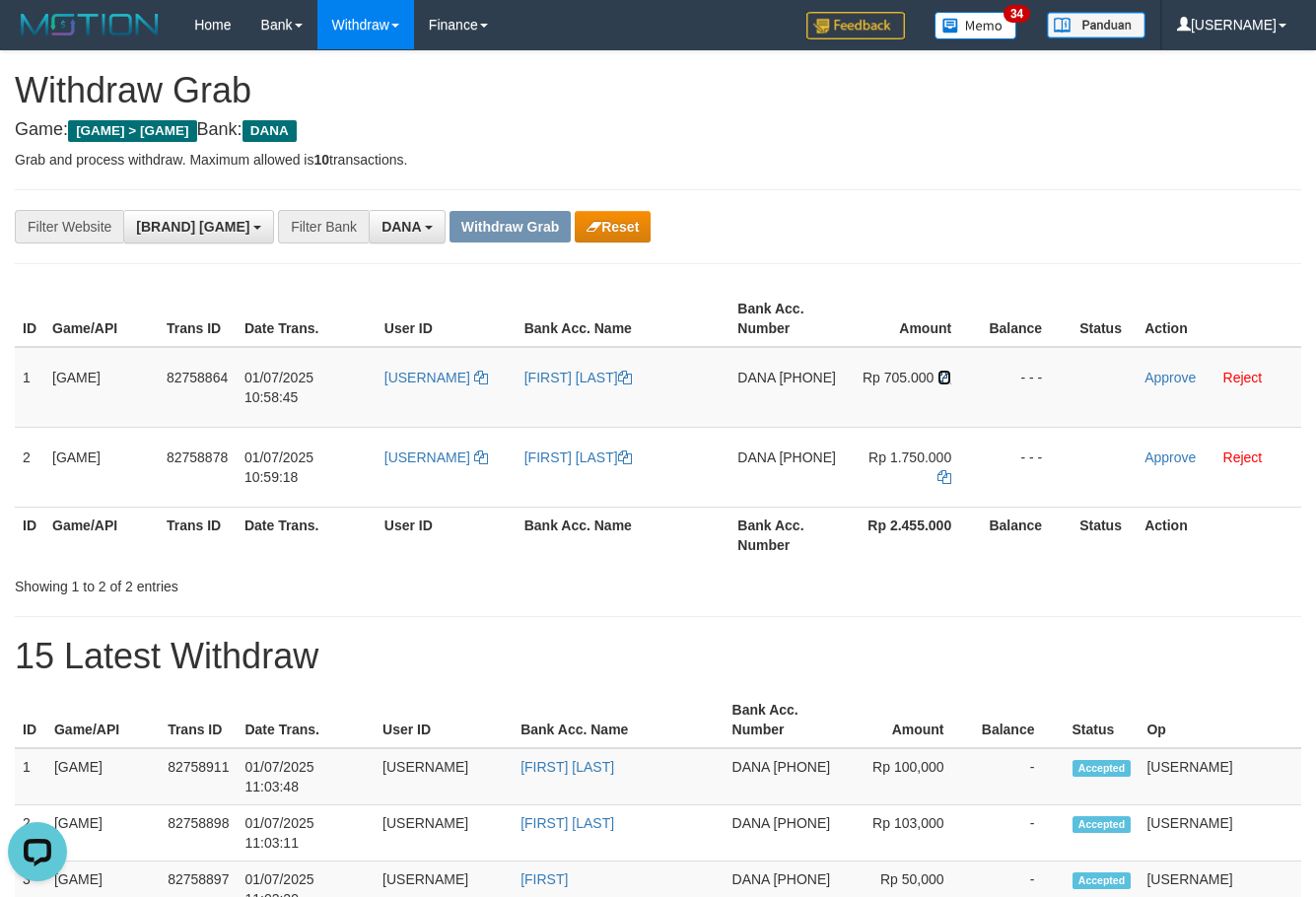 drag, startPoint x: 943, startPoint y: 371, endPoint x: 1325, endPoint y: 361, distance: 382.13087 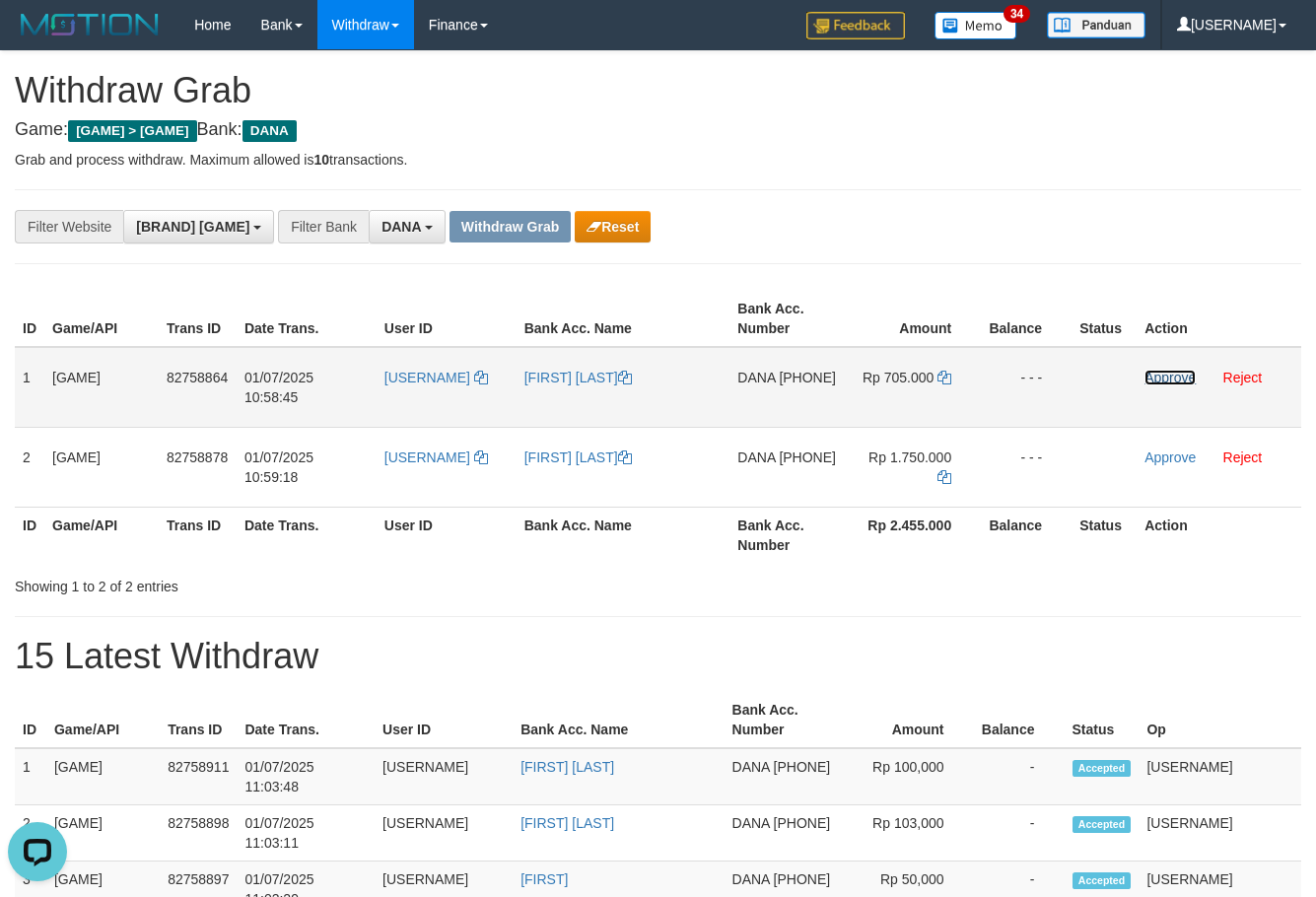 click on "Approve" at bounding box center (1170, 378) 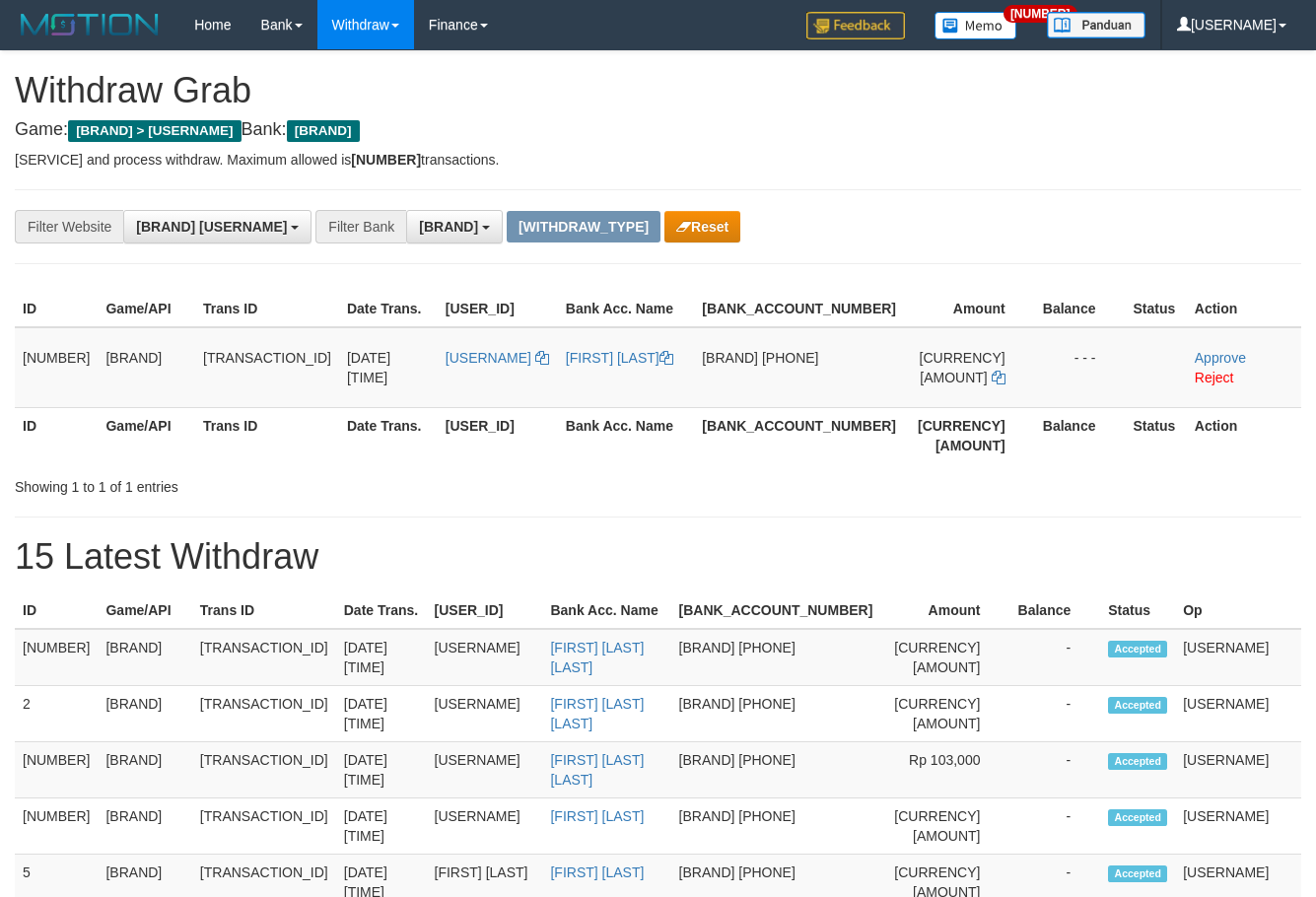 scroll, scrollTop: 0, scrollLeft: 0, axis: both 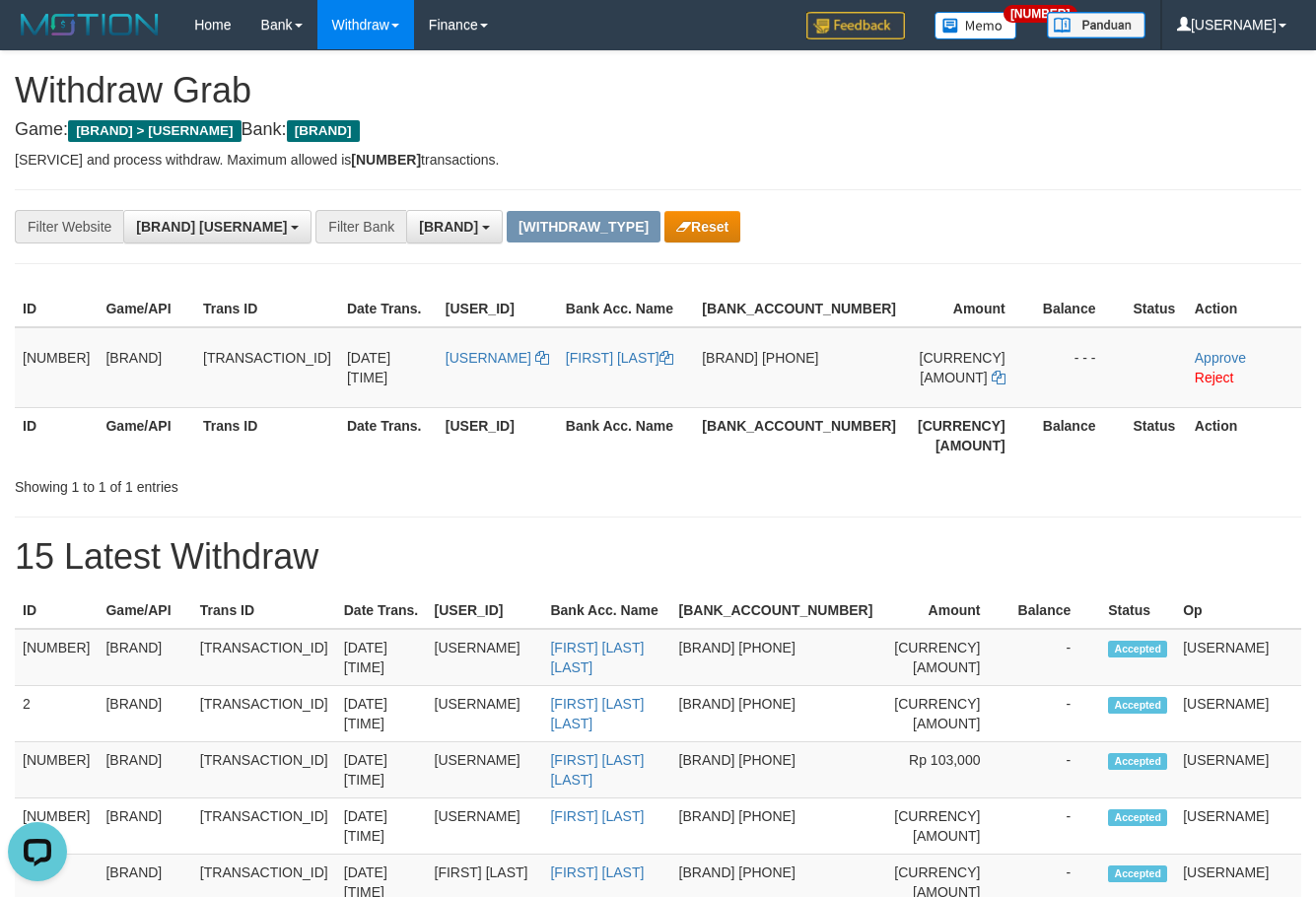 click on "Showing 1 to 1 of 1 entries" at bounding box center (274, 483) 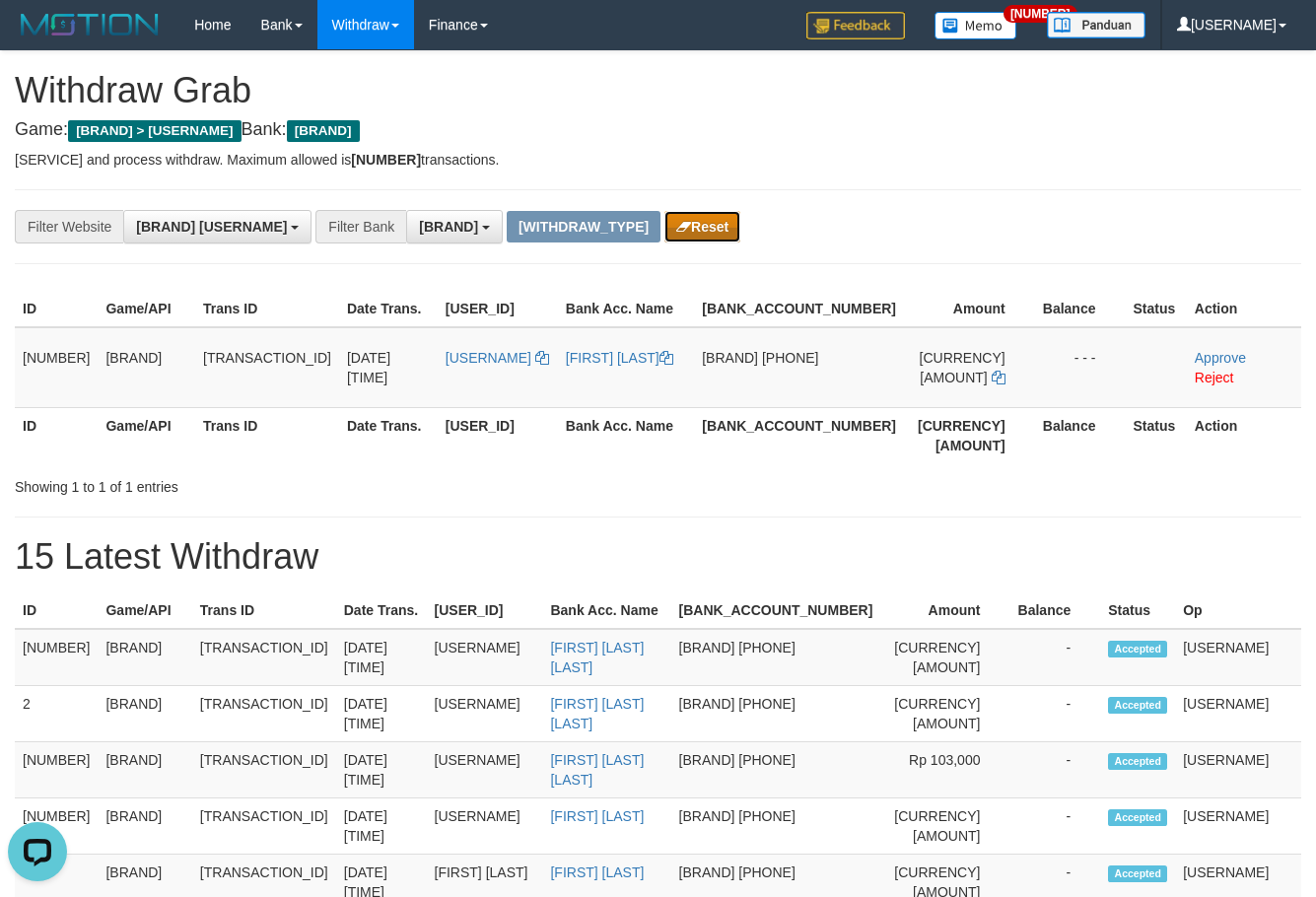 click on "Reset" at bounding box center (702, 227) 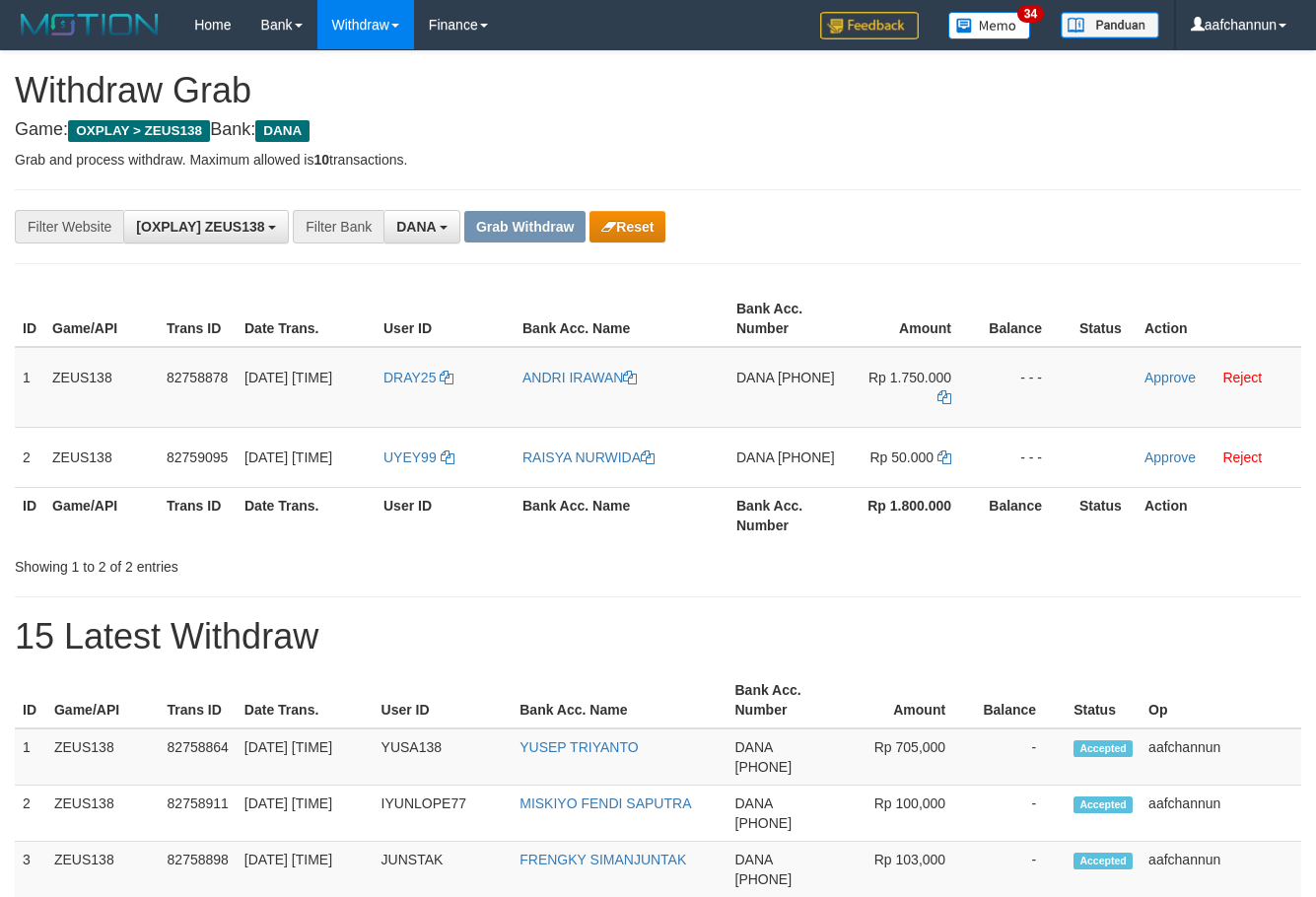 scroll, scrollTop: 0, scrollLeft: 0, axis: both 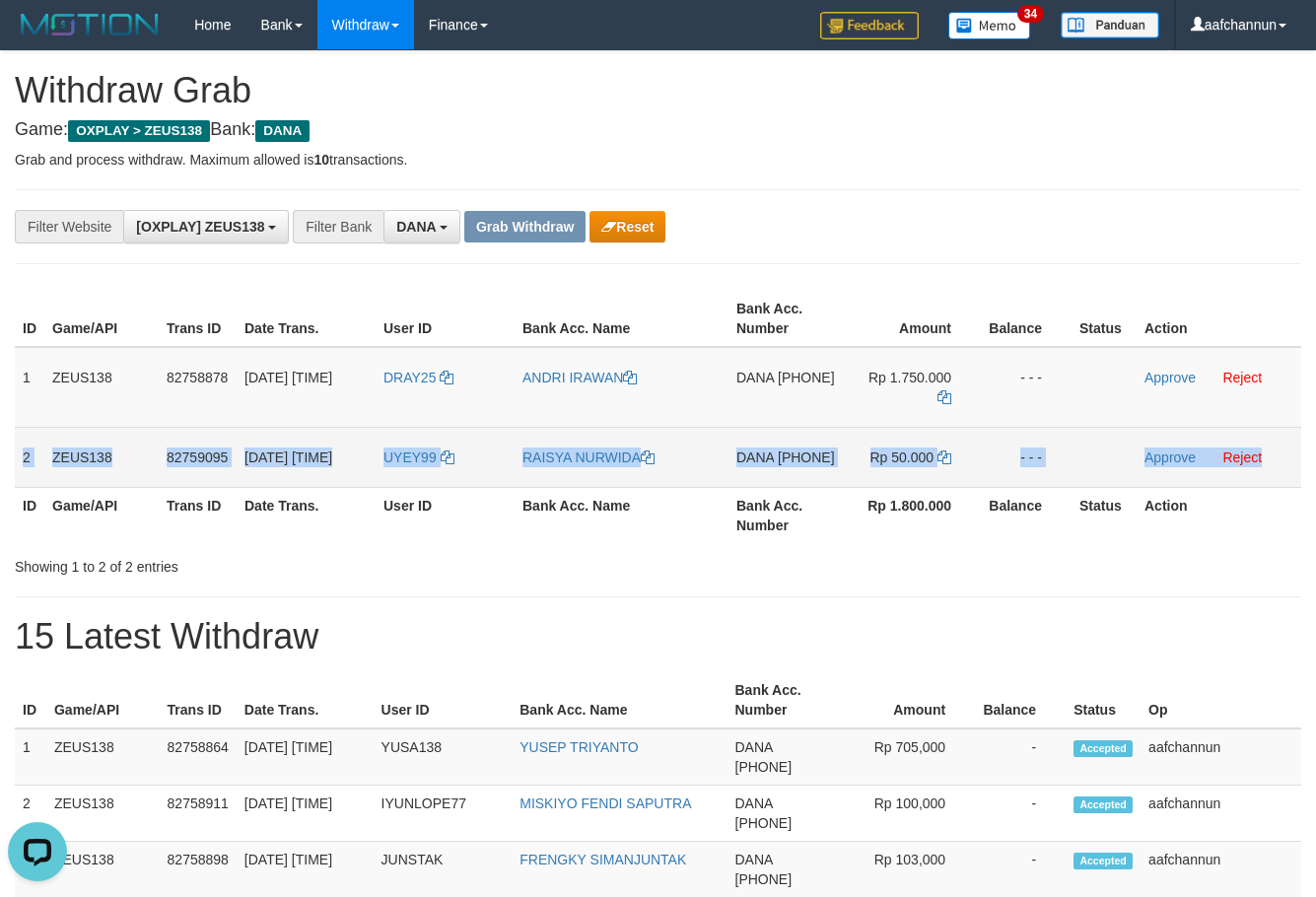 copy on "2
ZEUS138
82759095
01/07/2025 11:05:38
UYEY99
RAISYA NURWIDA
DANA
0895412305770
Rp 50.000
- - -
Approve
Reject" 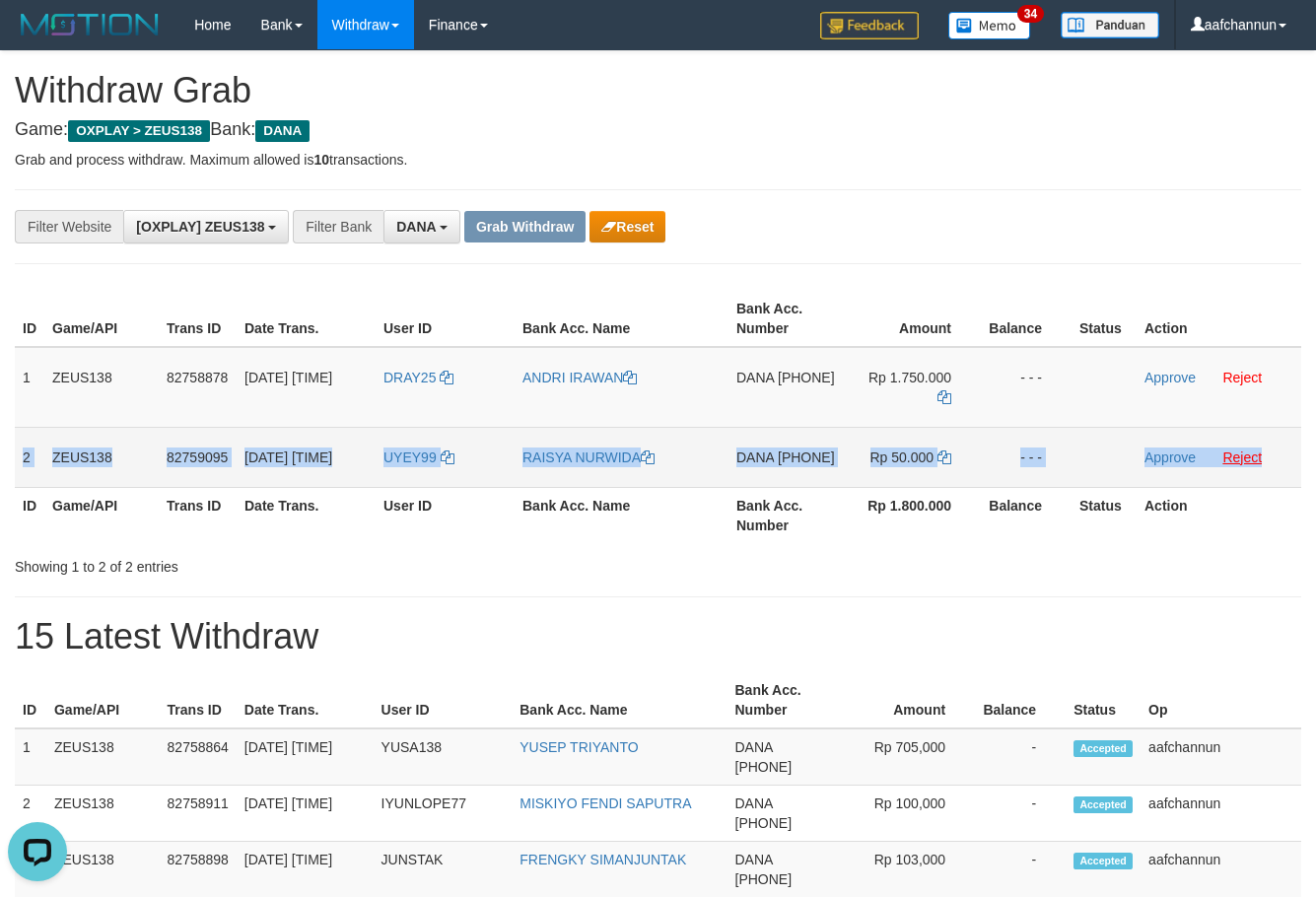 drag, startPoint x: 87, startPoint y: 464, endPoint x: 1257, endPoint y: 462, distance: 1170.0017 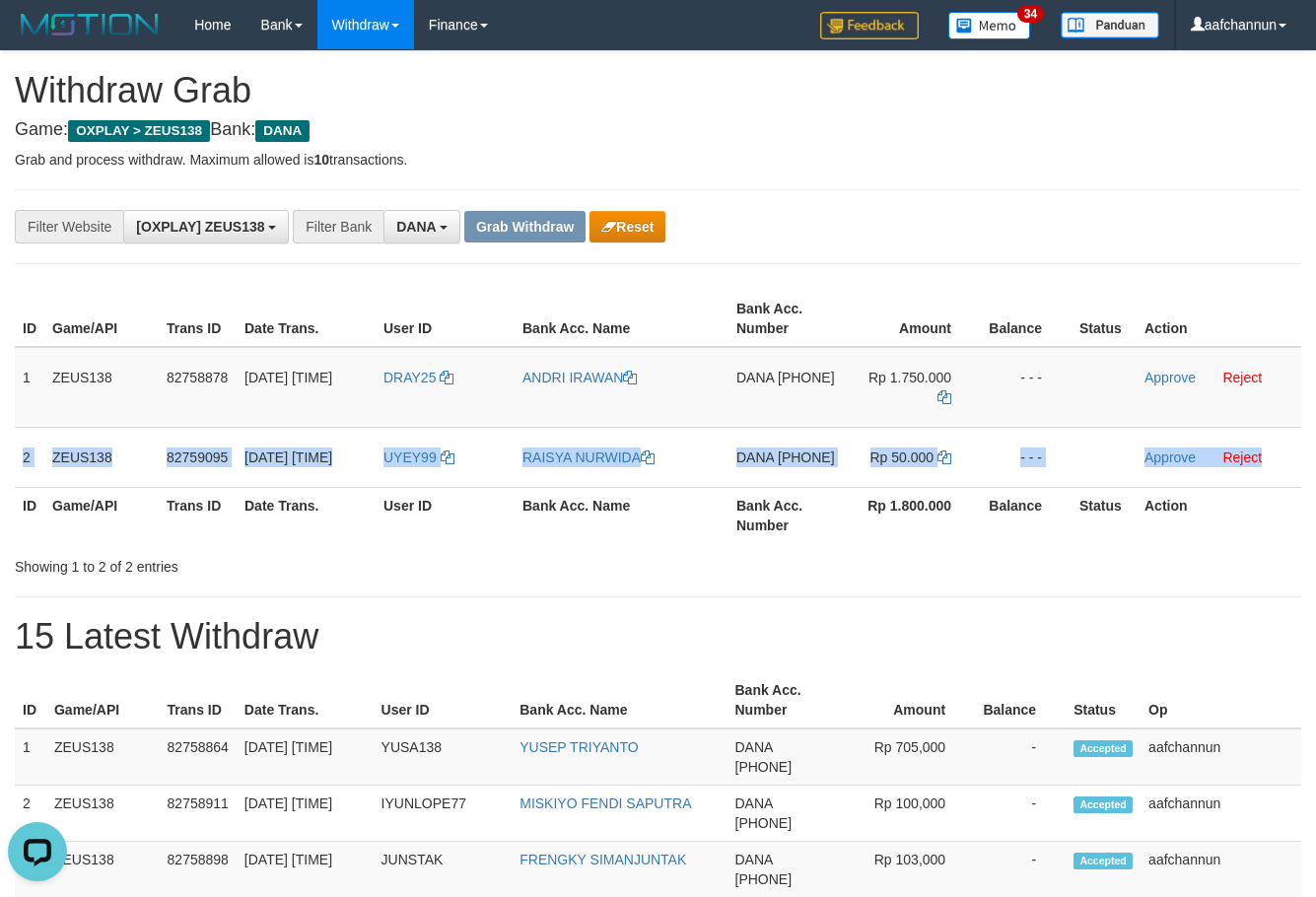 click on "15 Latest Withdraw" at bounding box center (658, 637) 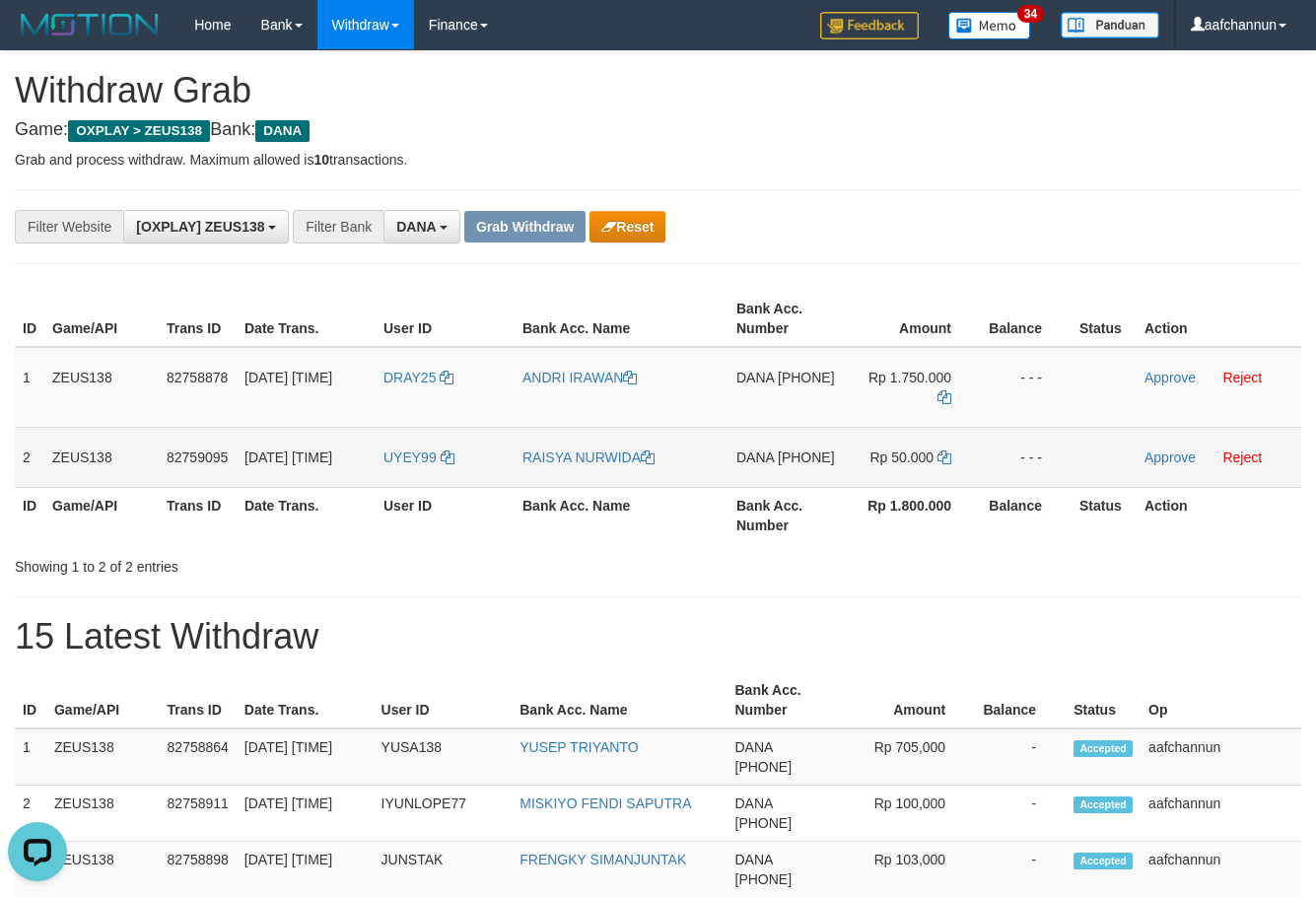 click on "0895412305770" at bounding box center (806, 457) 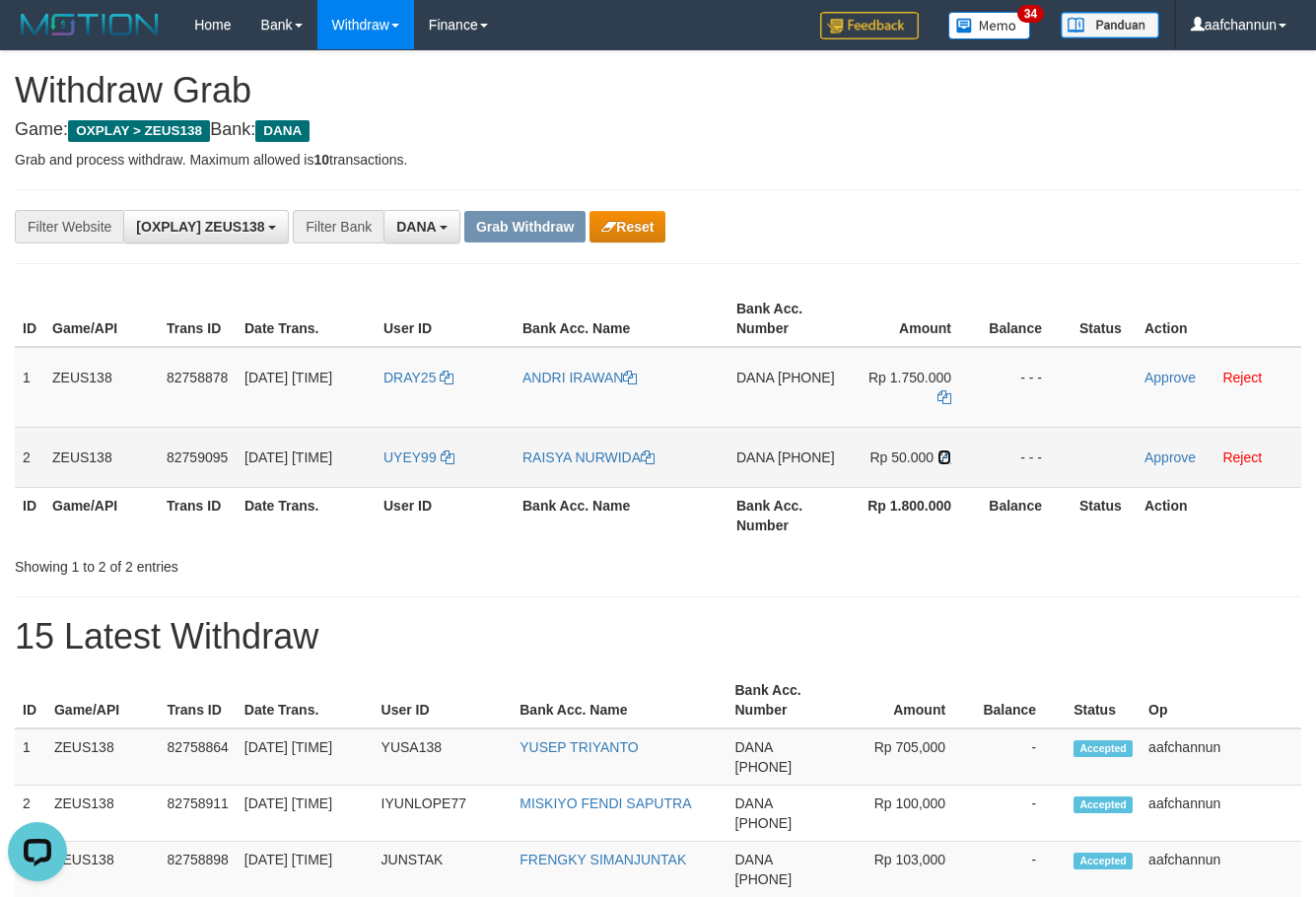 click at bounding box center (648, 457) 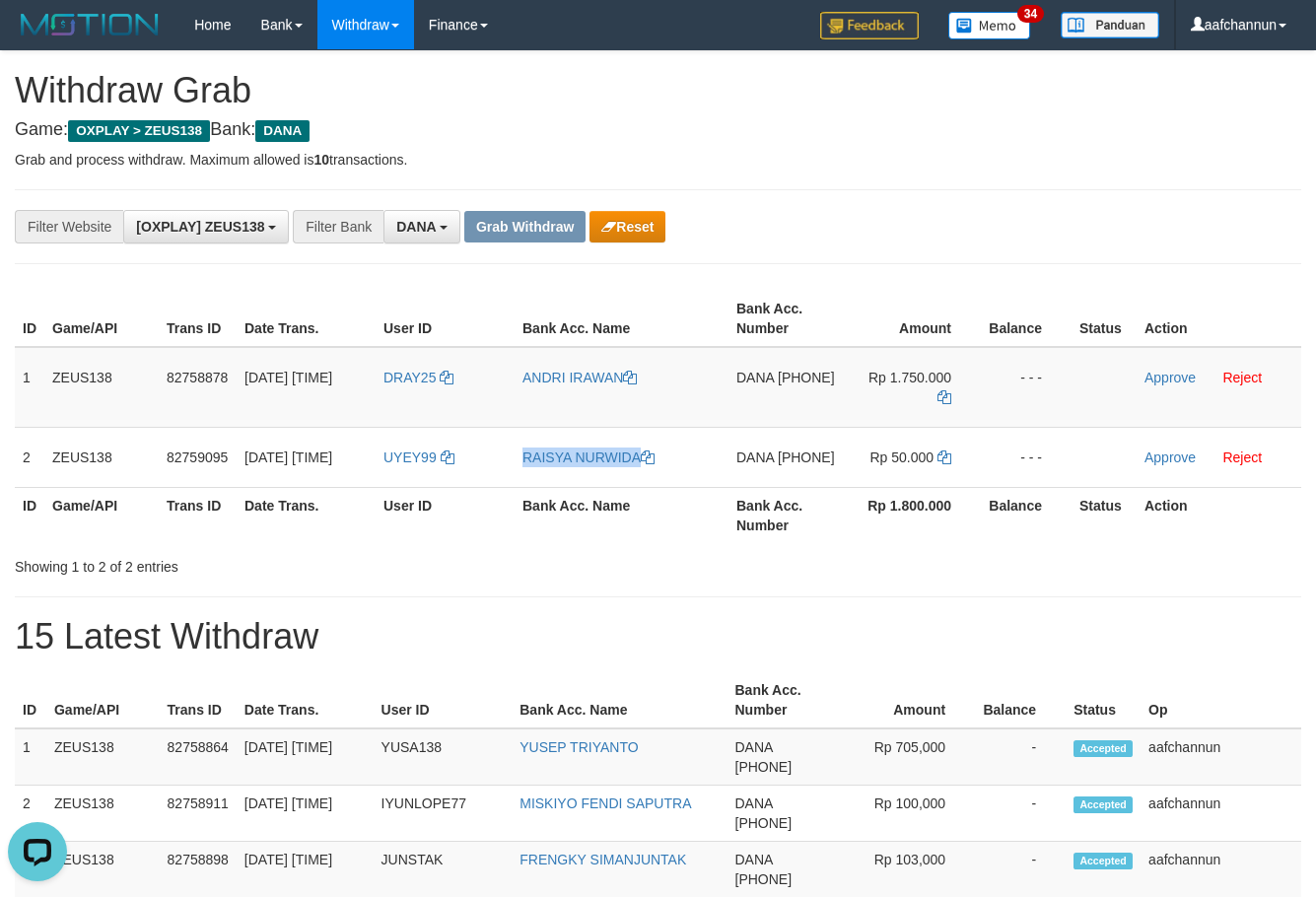 drag, startPoint x: 480, startPoint y: 474, endPoint x: 315, endPoint y: 657, distance: 246.4 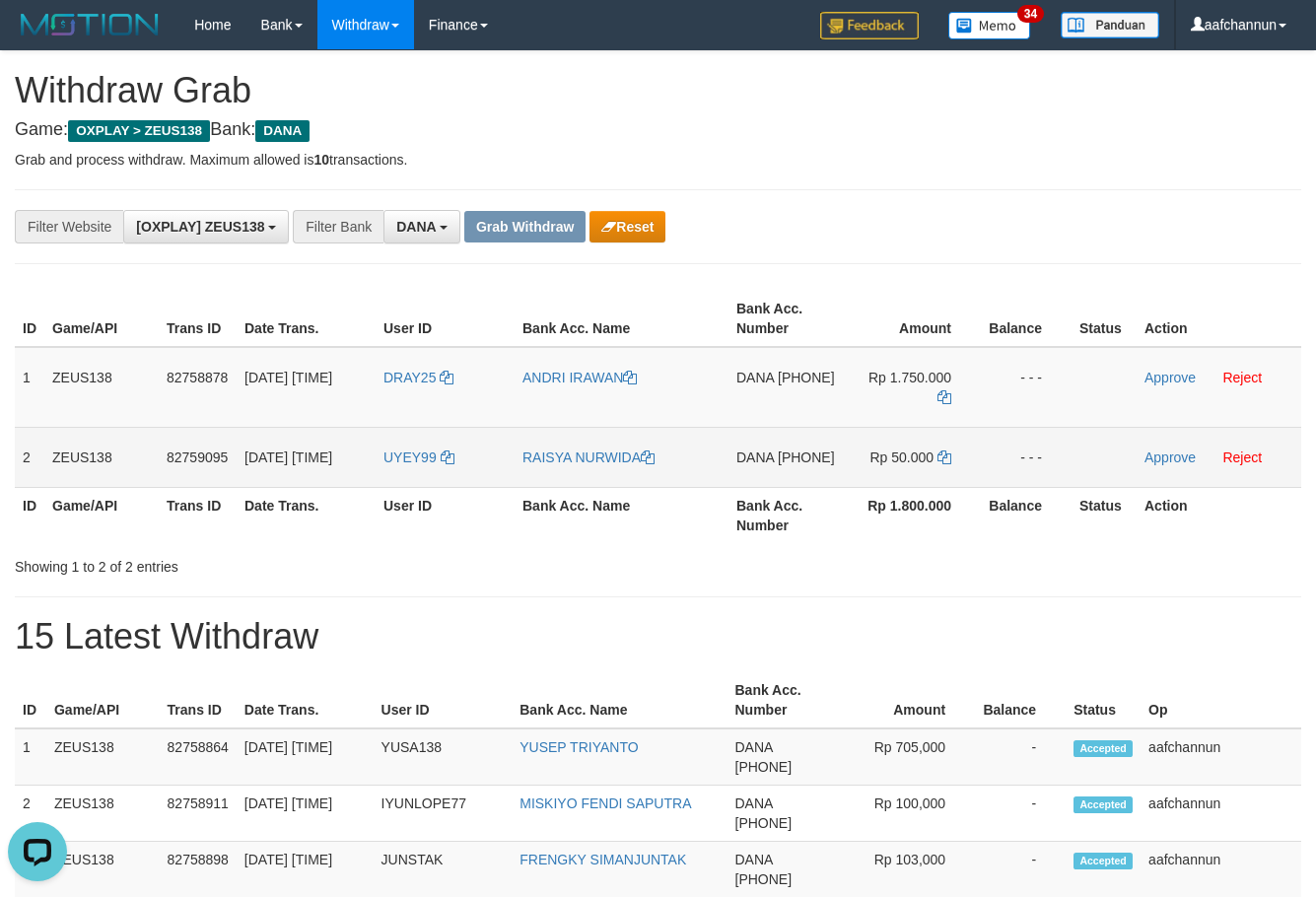 drag, startPoint x: 1147, startPoint y: 448, endPoint x: 1139, endPoint y: 478, distance: 31.048349 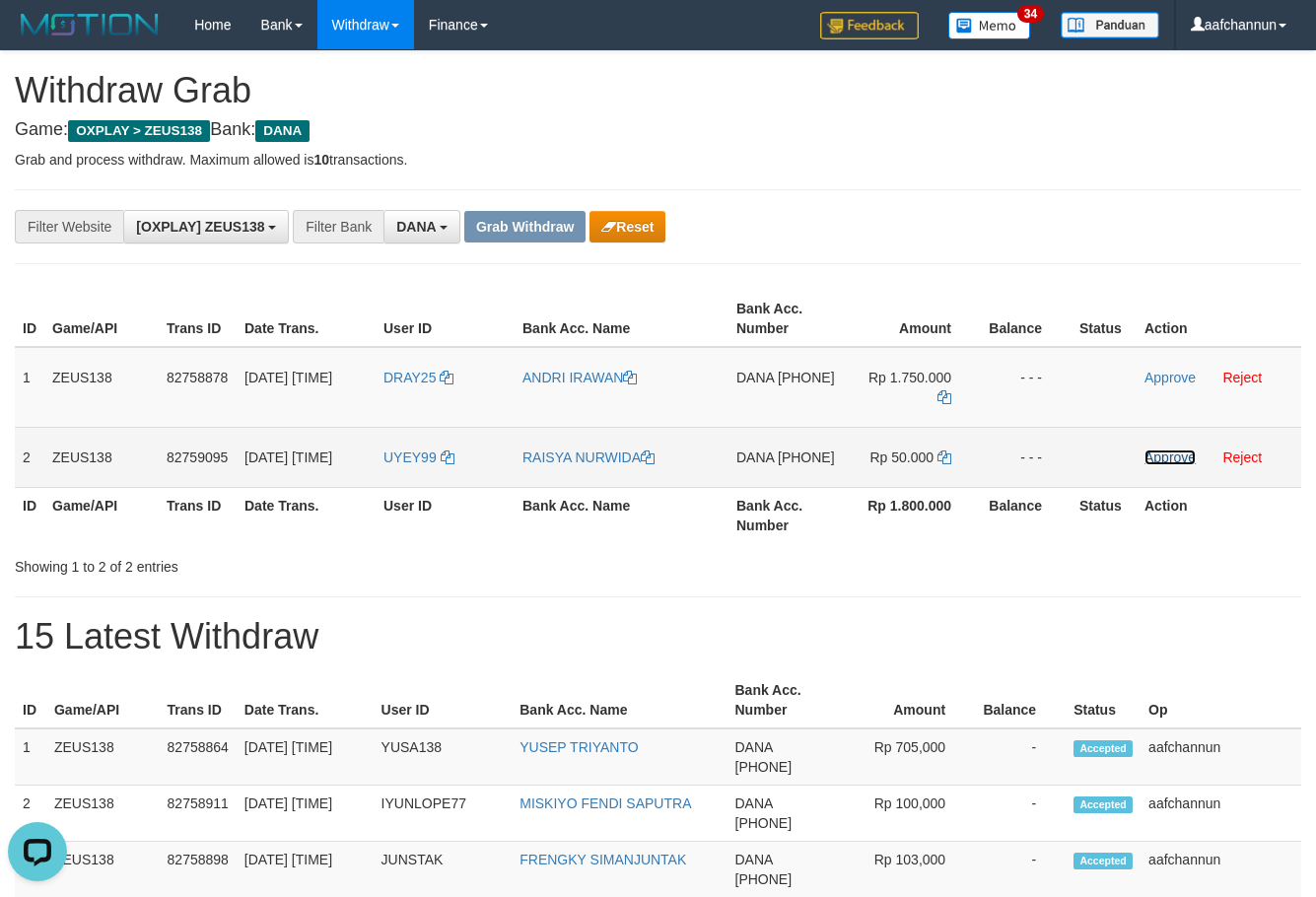 click on "Approve" at bounding box center (1170, 457) 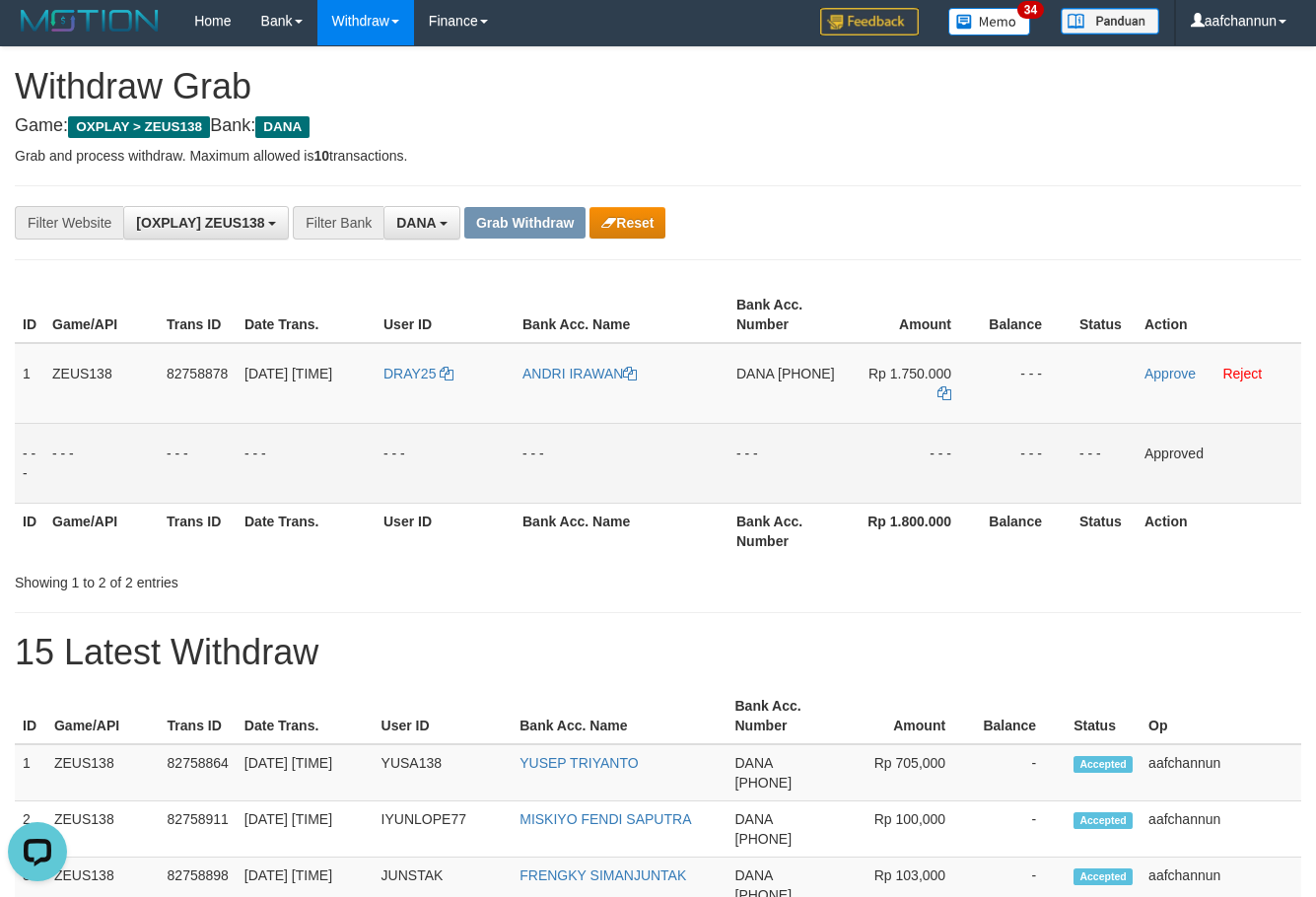 scroll, scrollTop: 0, scrollLeft: 0, axis: both 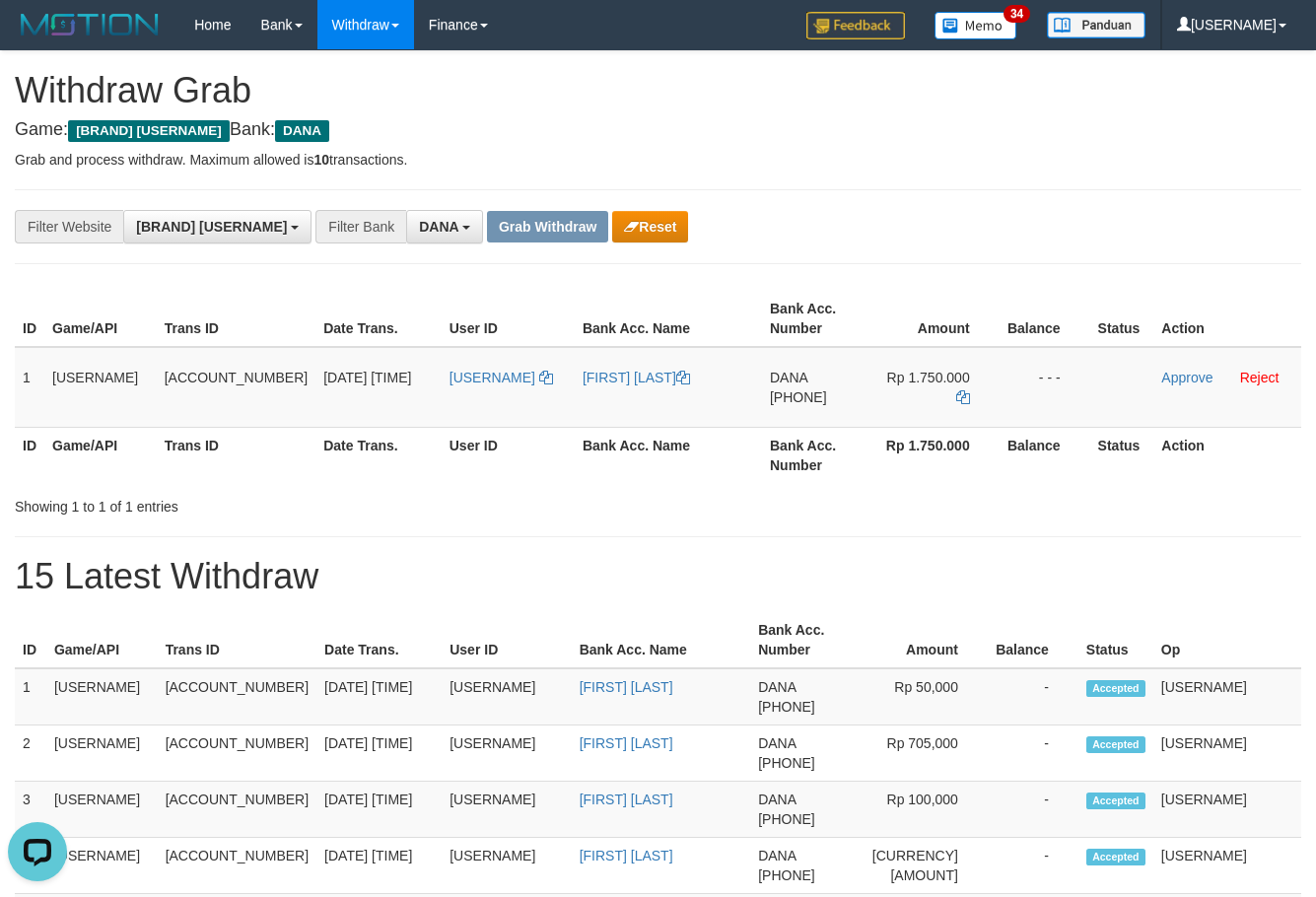 drag, startPoint x: 153, startPoint y: 560, endPoint x: 41, endPoint y: 584, distance: 114.54257 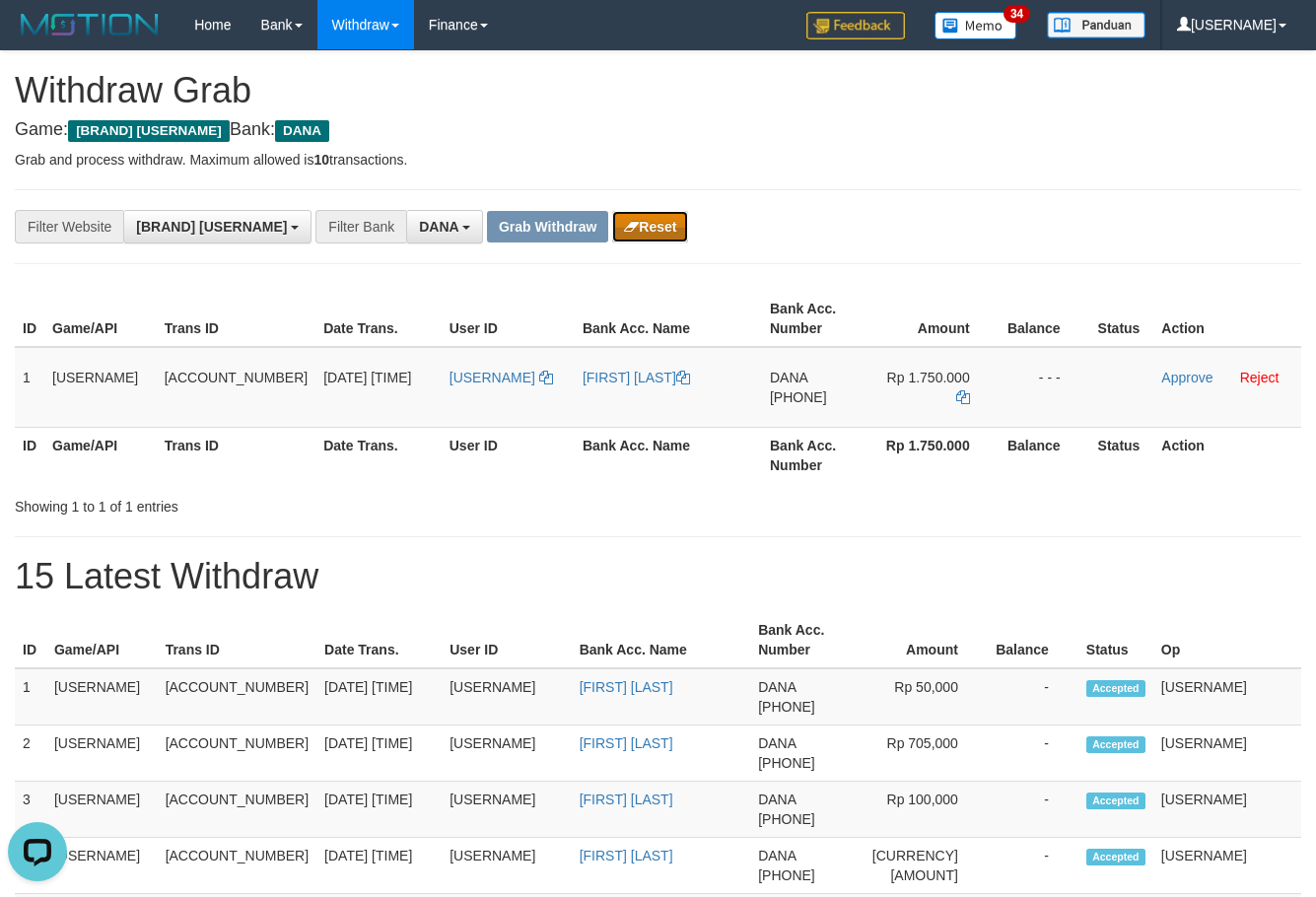 click on "Reset" at bounding box center (650, 227) 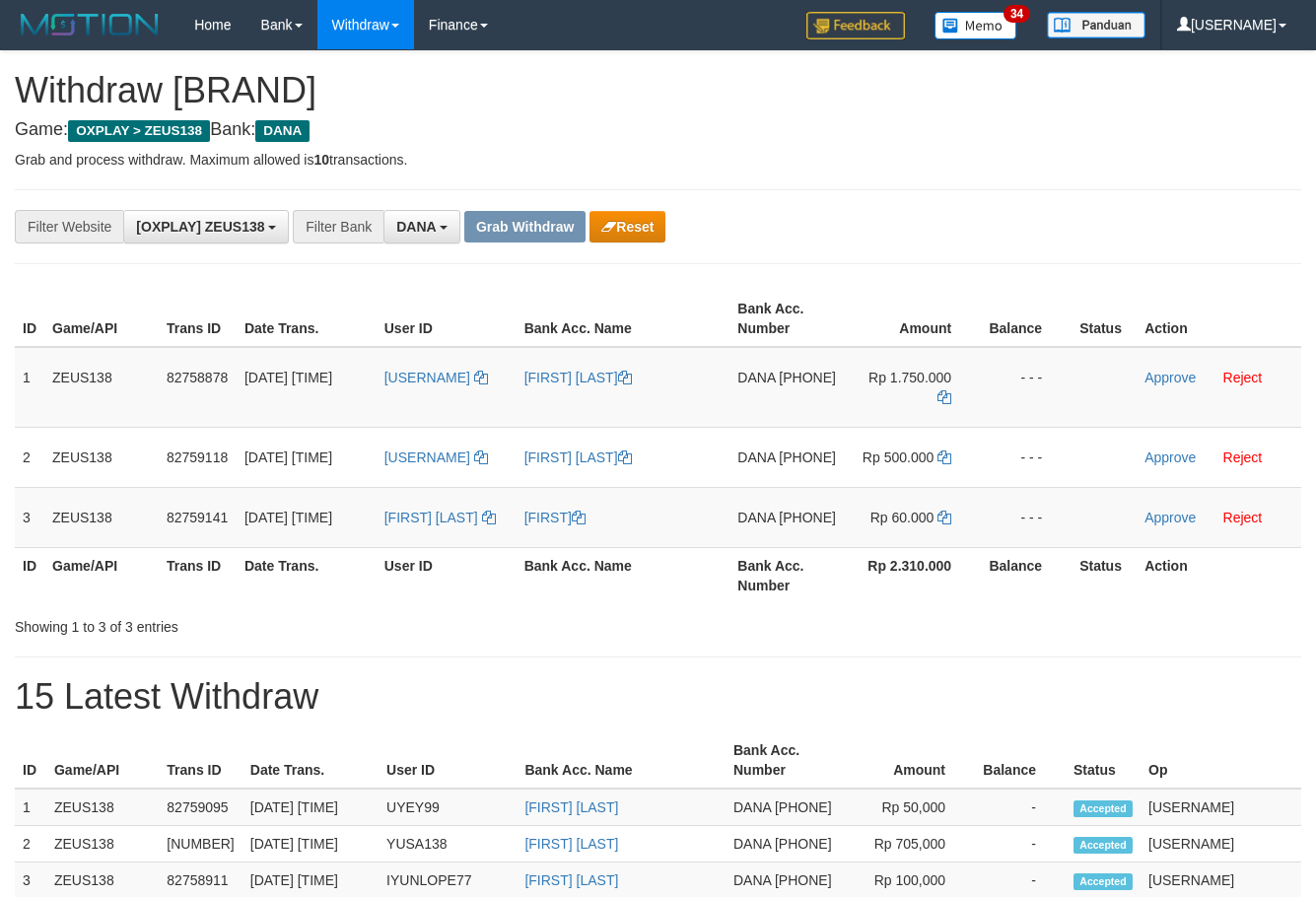 scroll, scrollTop: 0, scrollLeft: 0, axis: both 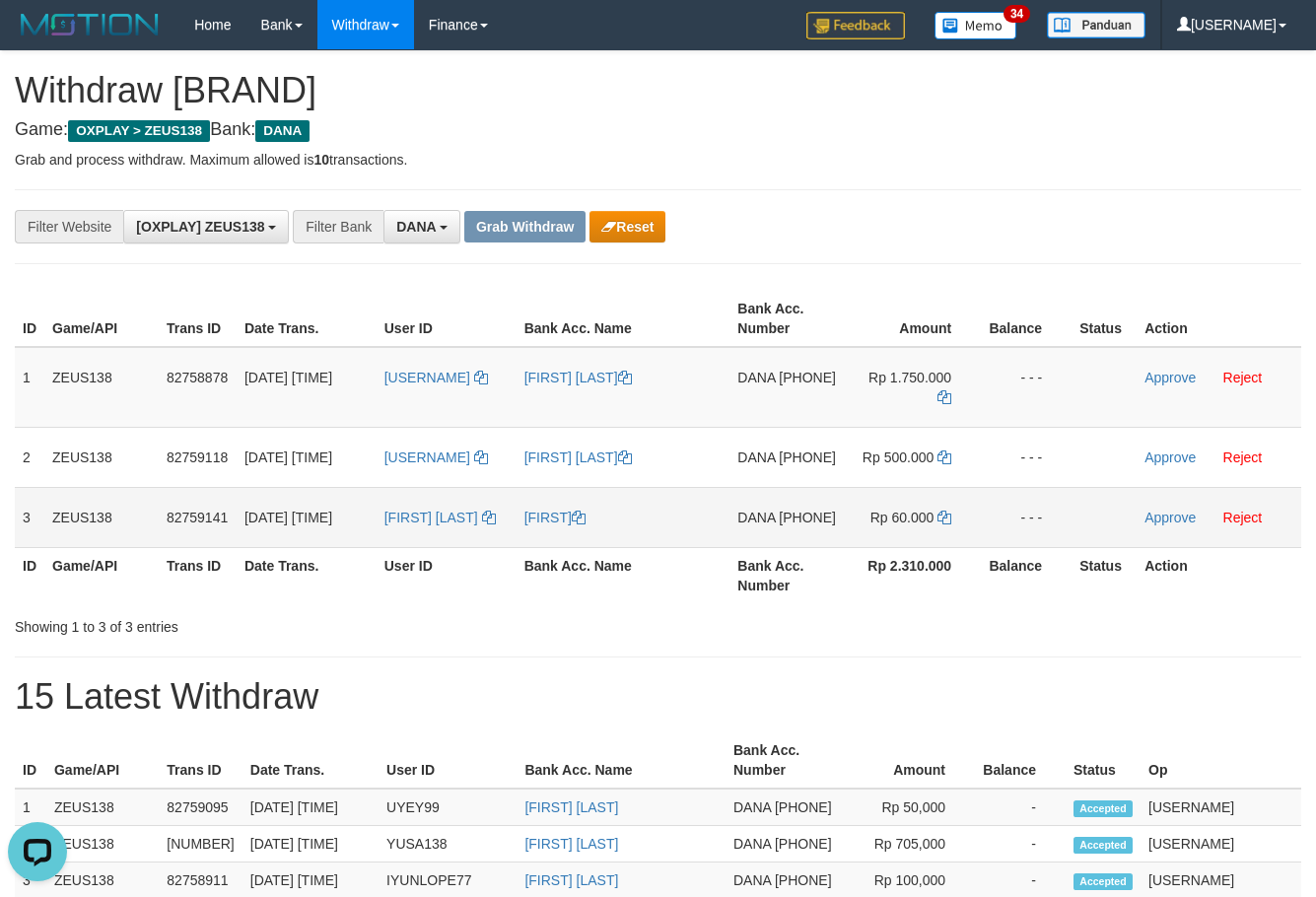 click on "HANDIKARUDI" at bounding box center (447, 387) 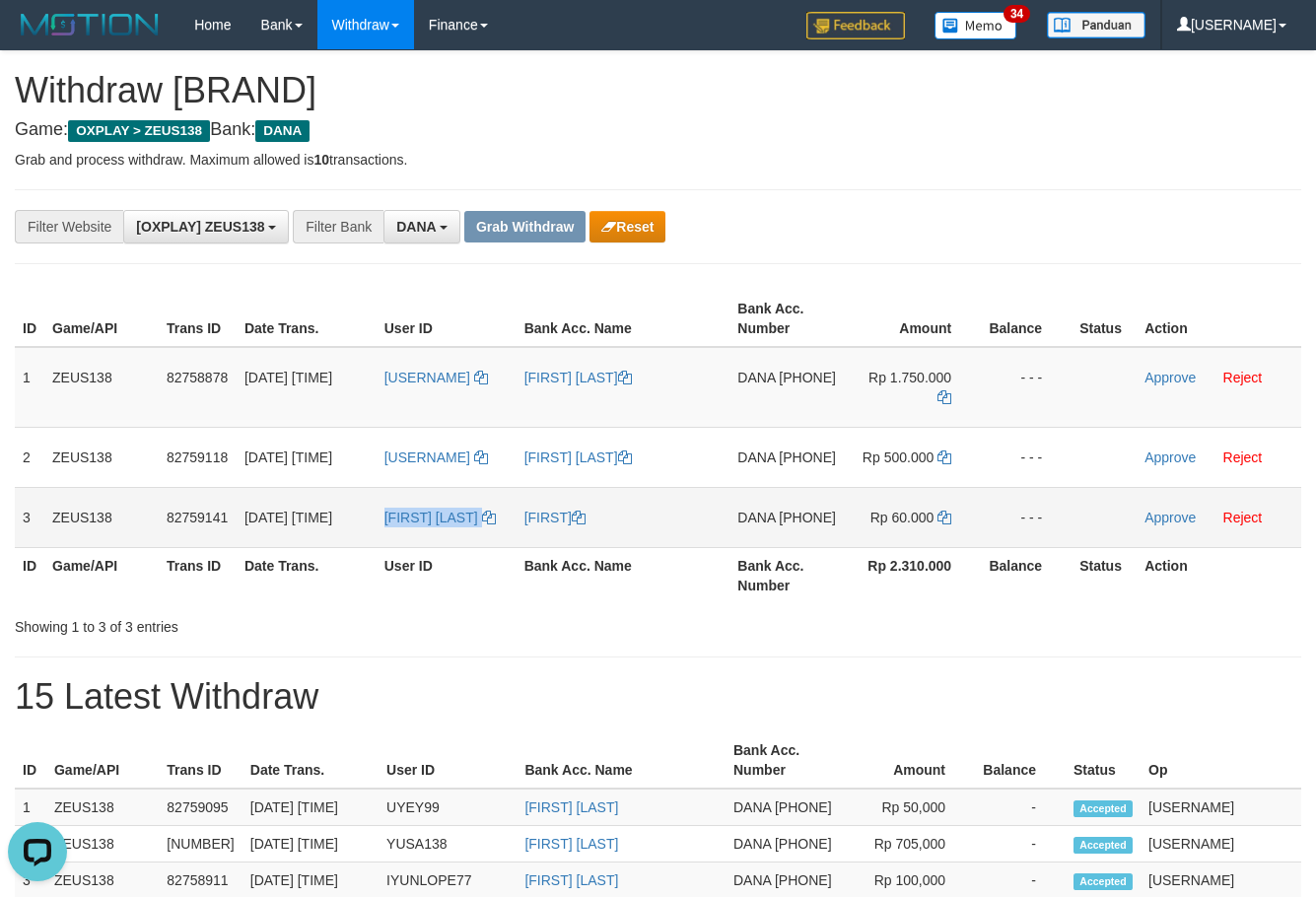 click on "HANDIKARUDI" at bounding box center (447, 387) 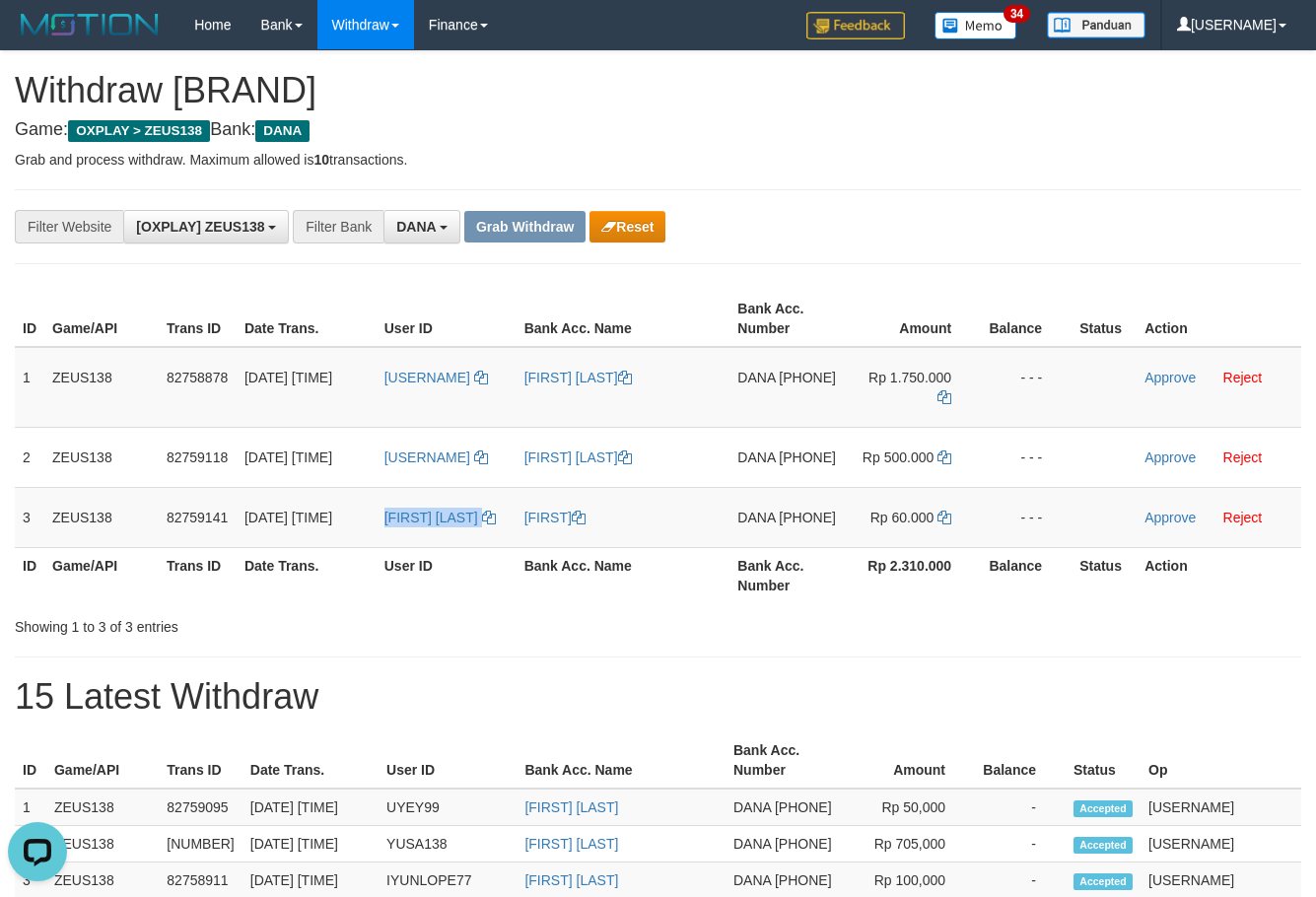 copy on "HANDIKARUDI" 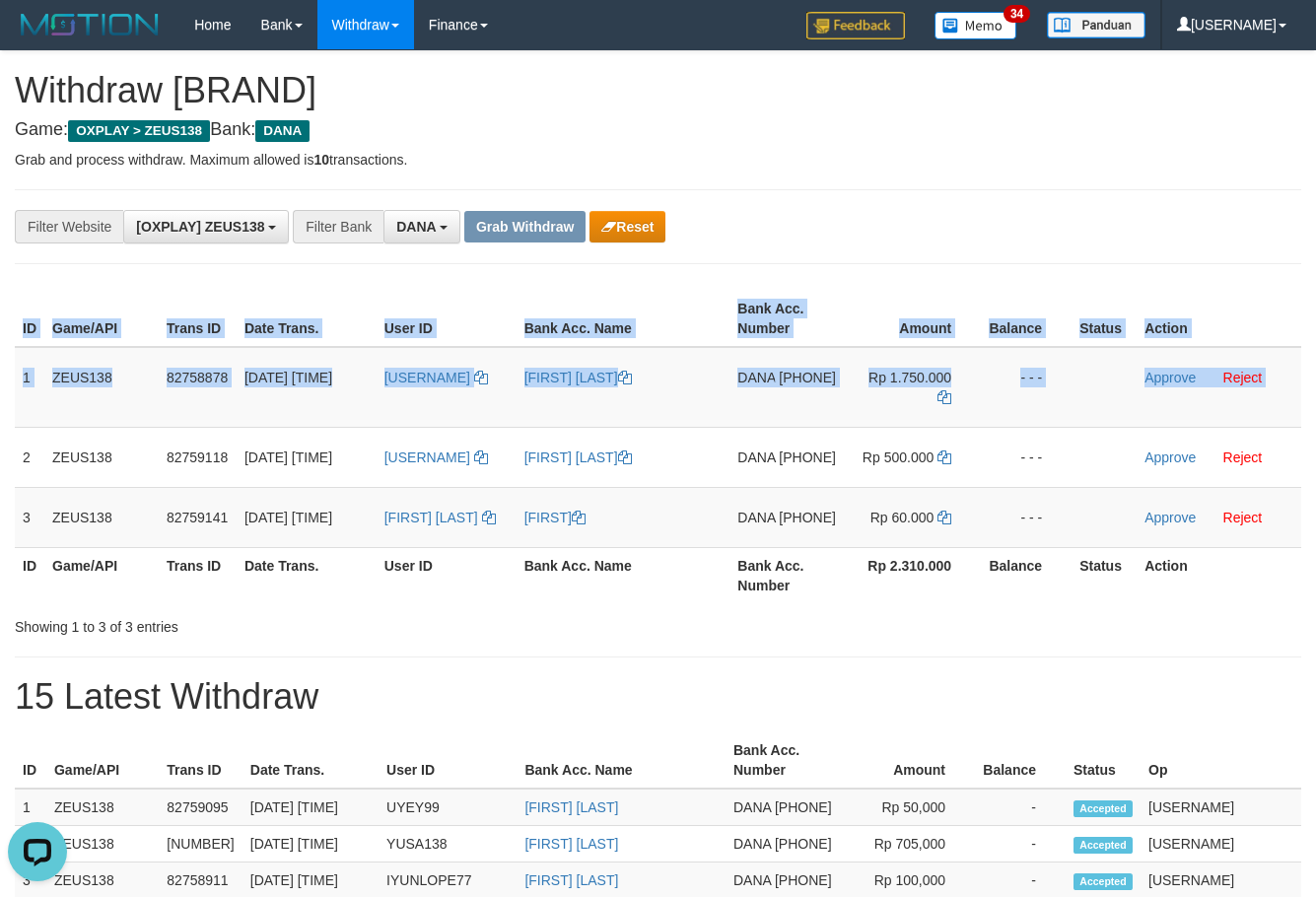 copy on "ID Game/API Trans ID Date Trans. User ID Bank Acc. Name Bank Acc. Number Amount Balance Status Action
1
ZEUS138
82758878
01/07/2025 10:59:18
DRAY25
ANDRI IRAWAN
DANA
082112566848
Rp 1.750.000
- - -
Approve
Reject" 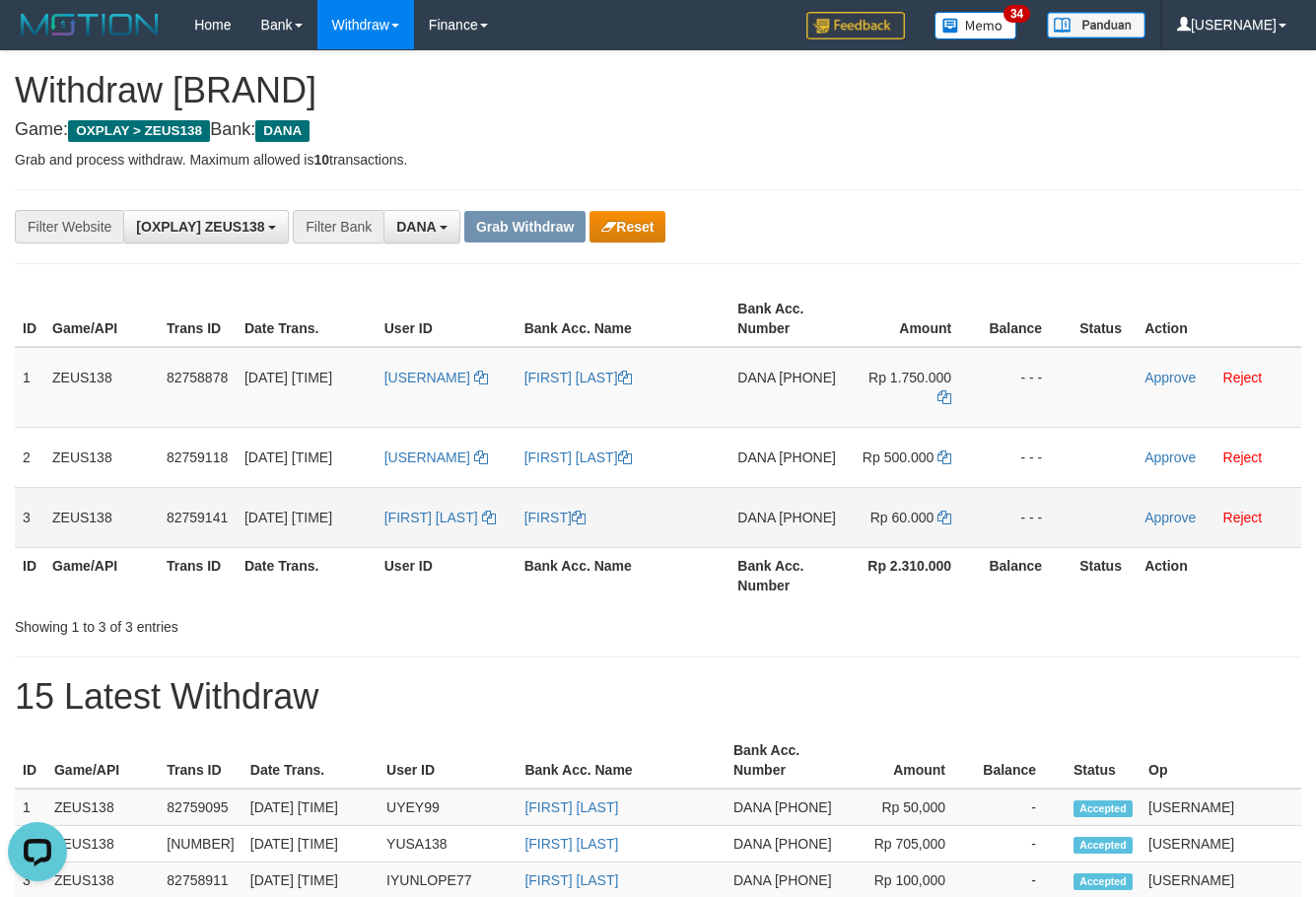 drag, startPoint x: 658, startPoint y: 716, endPoint x: 92, endPoint y: 518, distance: 599.6332 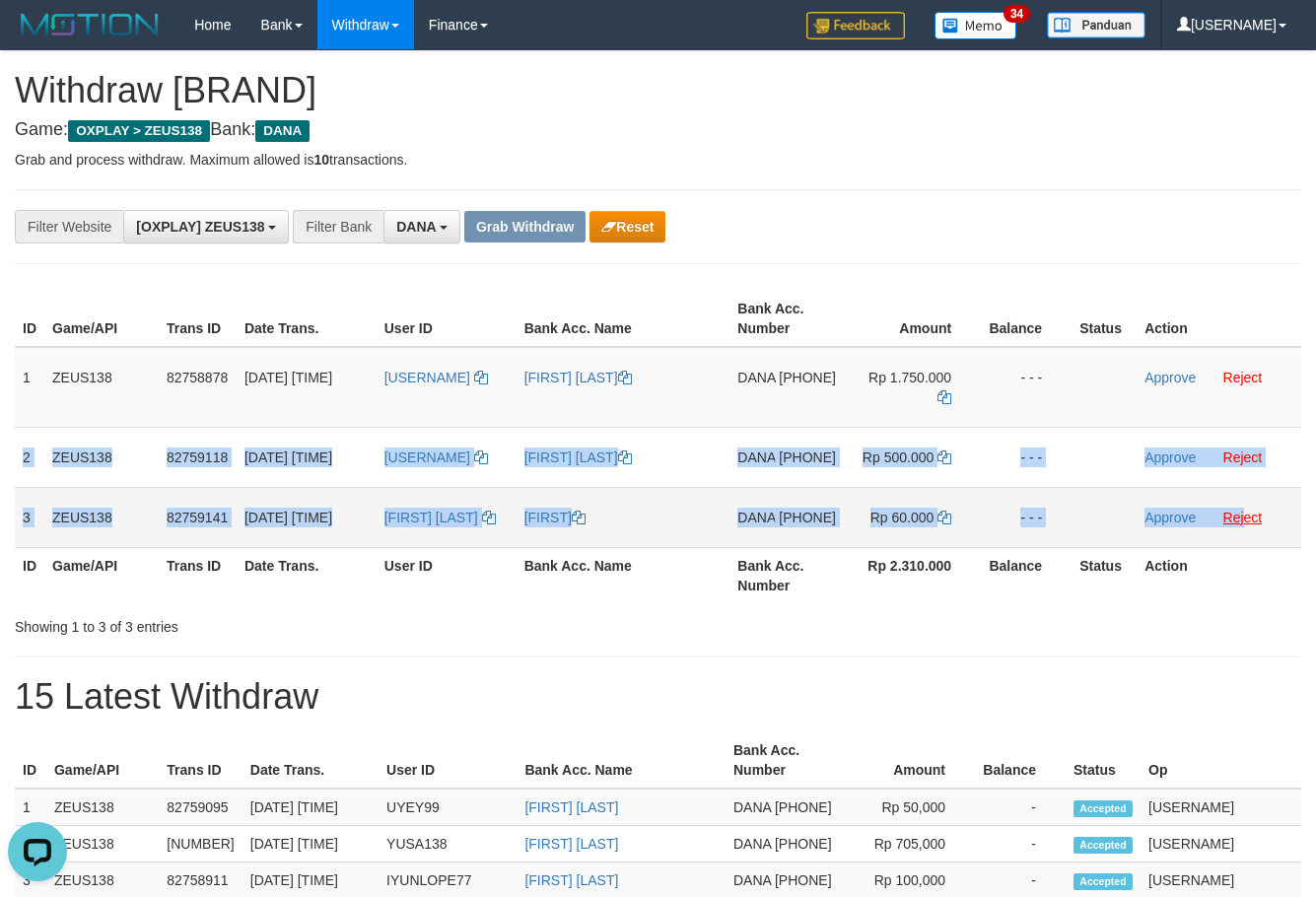 drag, startPoint x: 33, startPoint y: 456, endPoint x: 1247, endPoint y: 542, distance: 1217.042 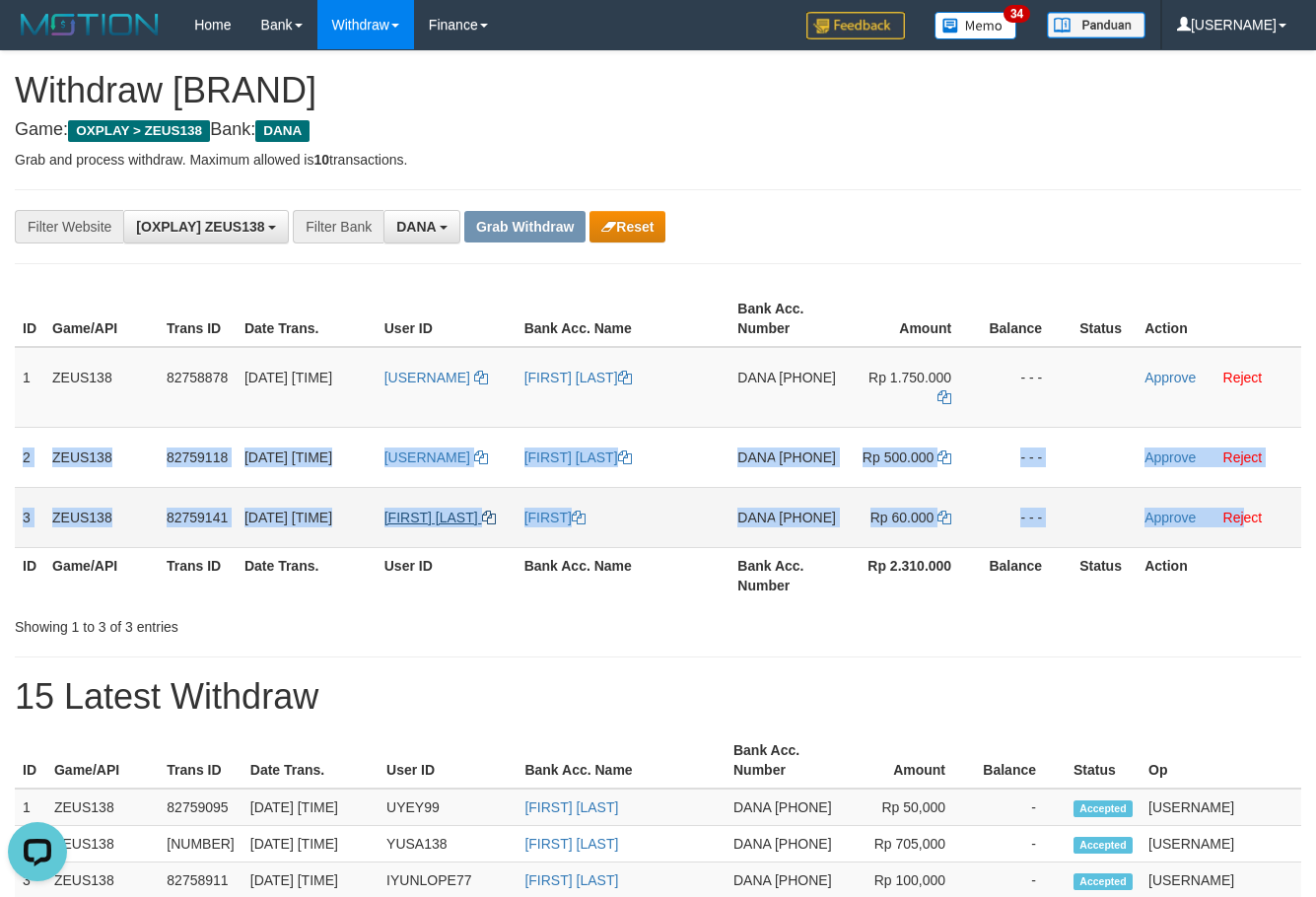 copy on "2
ZEUS138
82759118
01/07/2025 11:06:15
WELDHA138
WELDHA ANANDA SEFTIAN
DANA
087874370478
Rp 500.000
- - -
Approve
Reject
3
ZEUS138
82759141
01/07/2025 11:07:07
HANDIKARUDI
RUDIHANDIKA
DANA
083126196614
Rp 60.000
- - -
Approve
Rej" 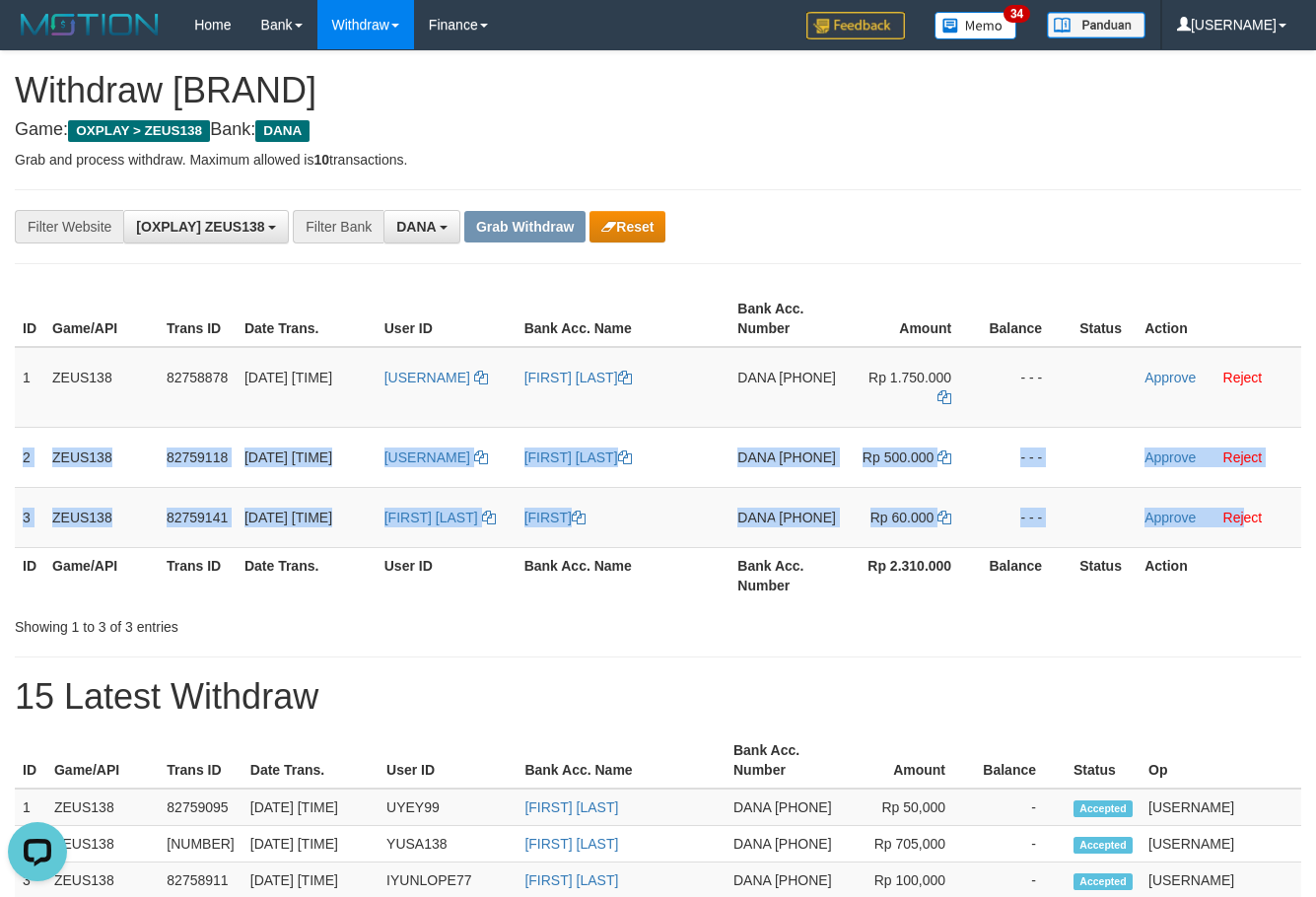 drag, startPoint x: 579, startPoint y: 749, endPoint x: 695, endPoint y: 590, distance: 196.81717 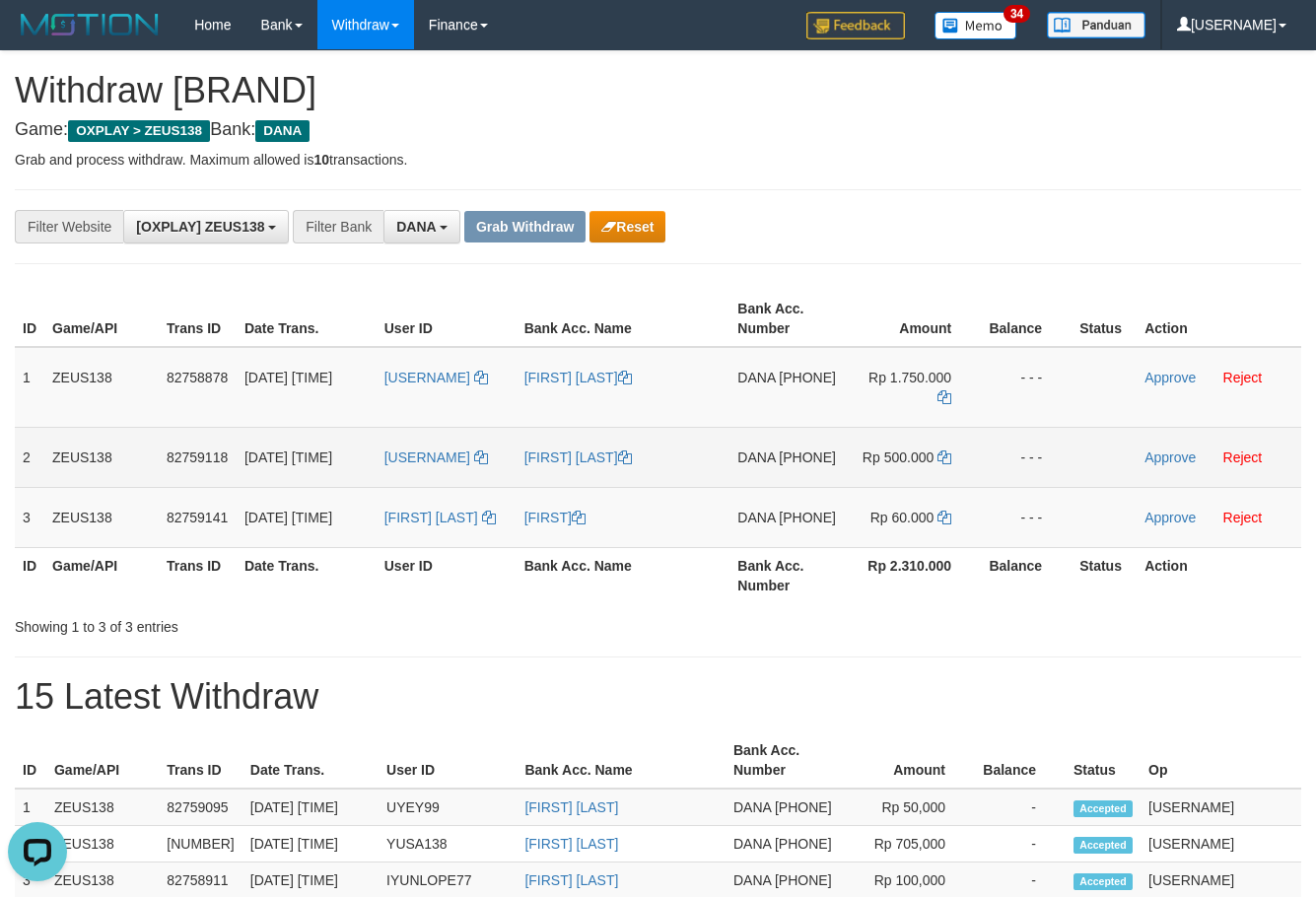 click on "087874370478" at bounding box center [807, 457] 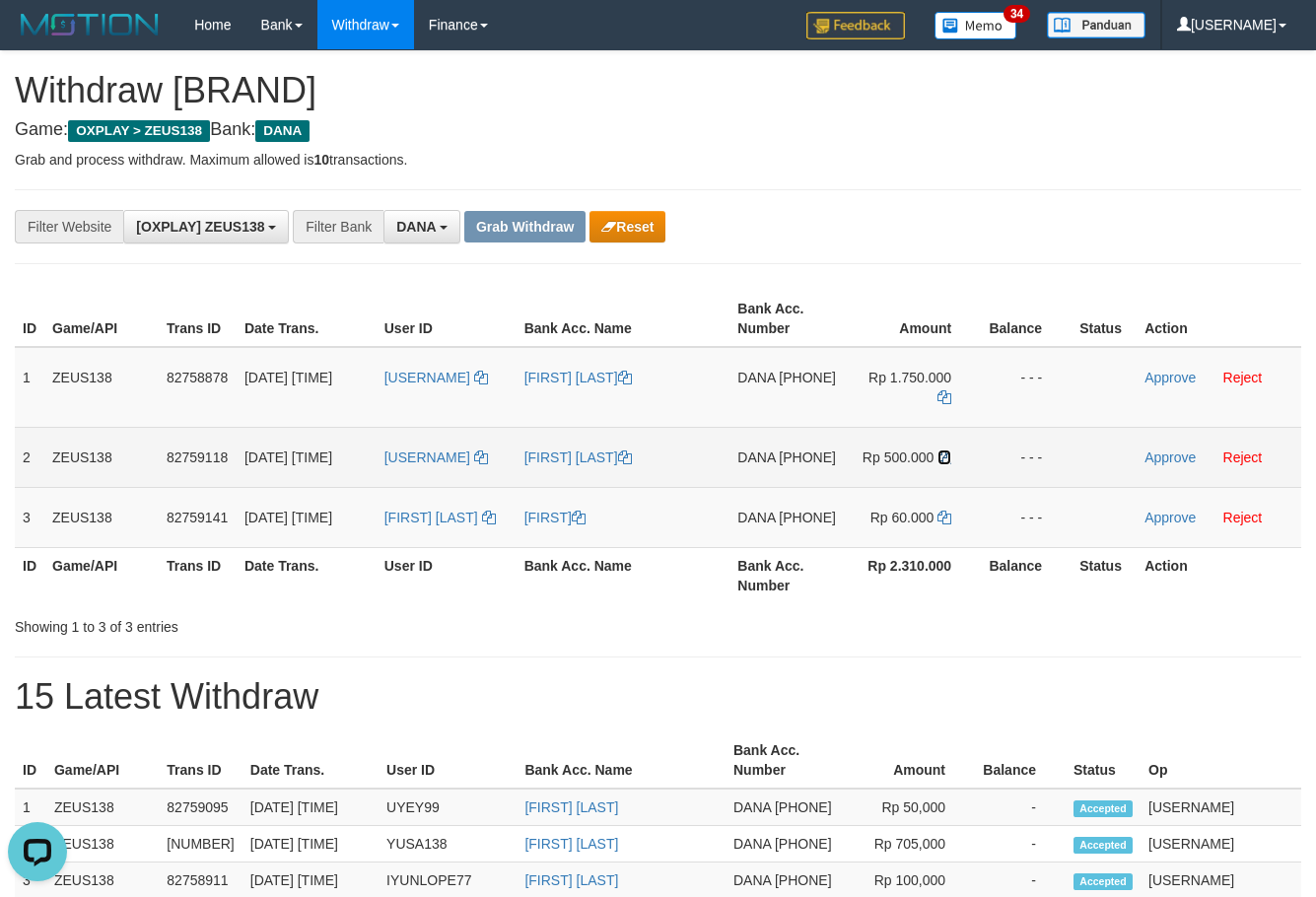 click at bounding box center [625, 457] 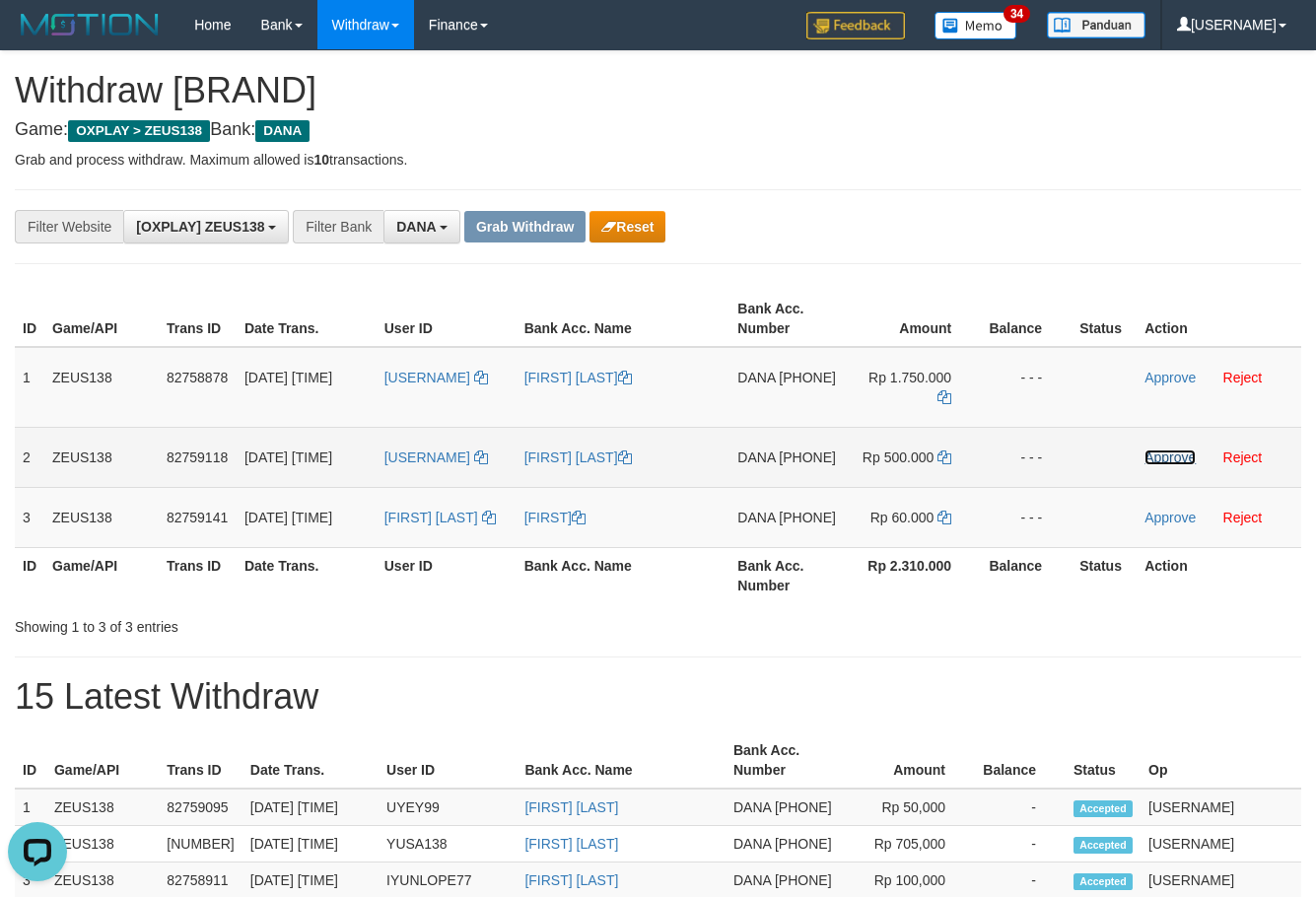 click on "Approve" at bounding box center [1170, 457] 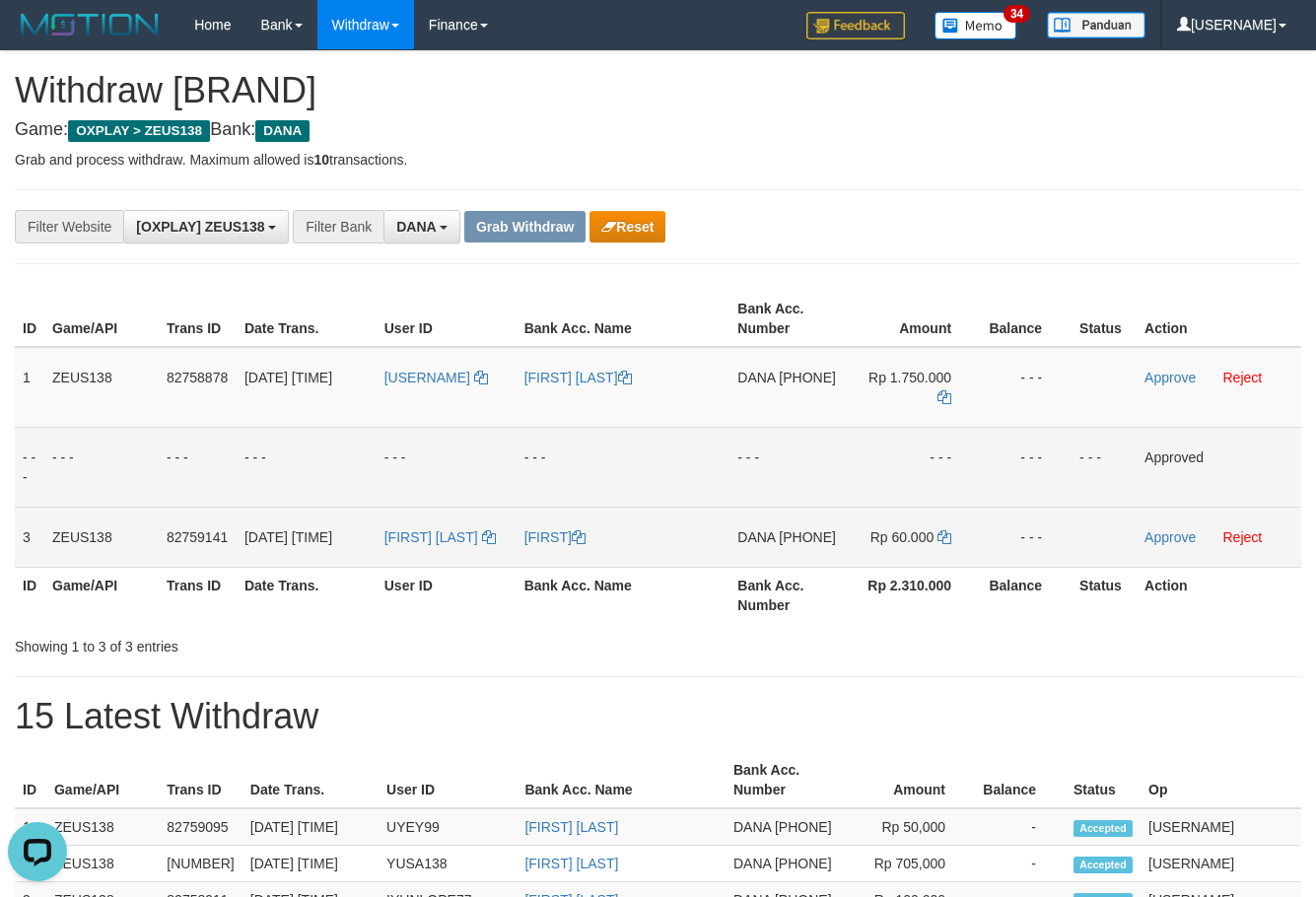 click on "083126196614" at bounding box center (807, 537) 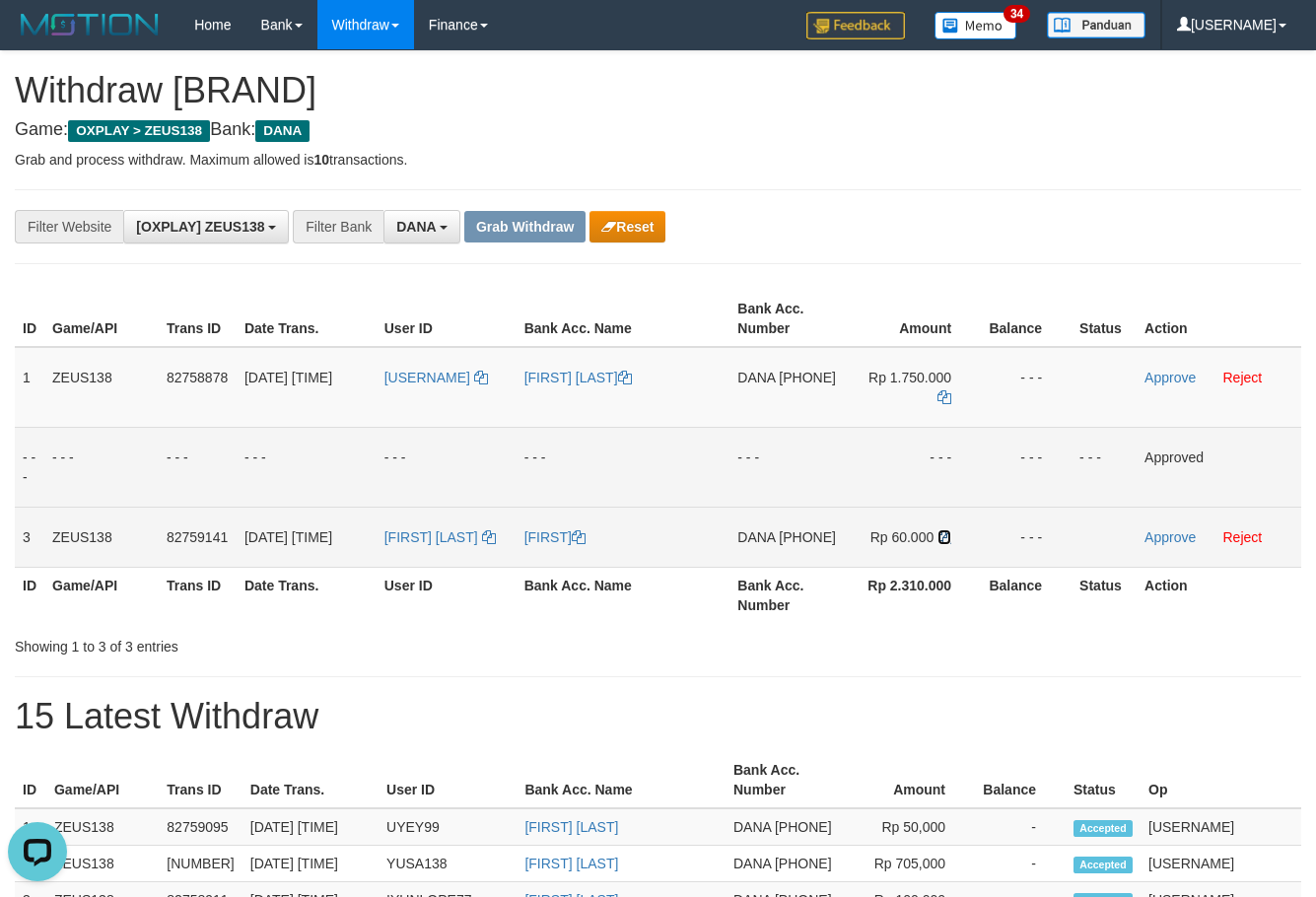 click at bounding box center (625, 378) 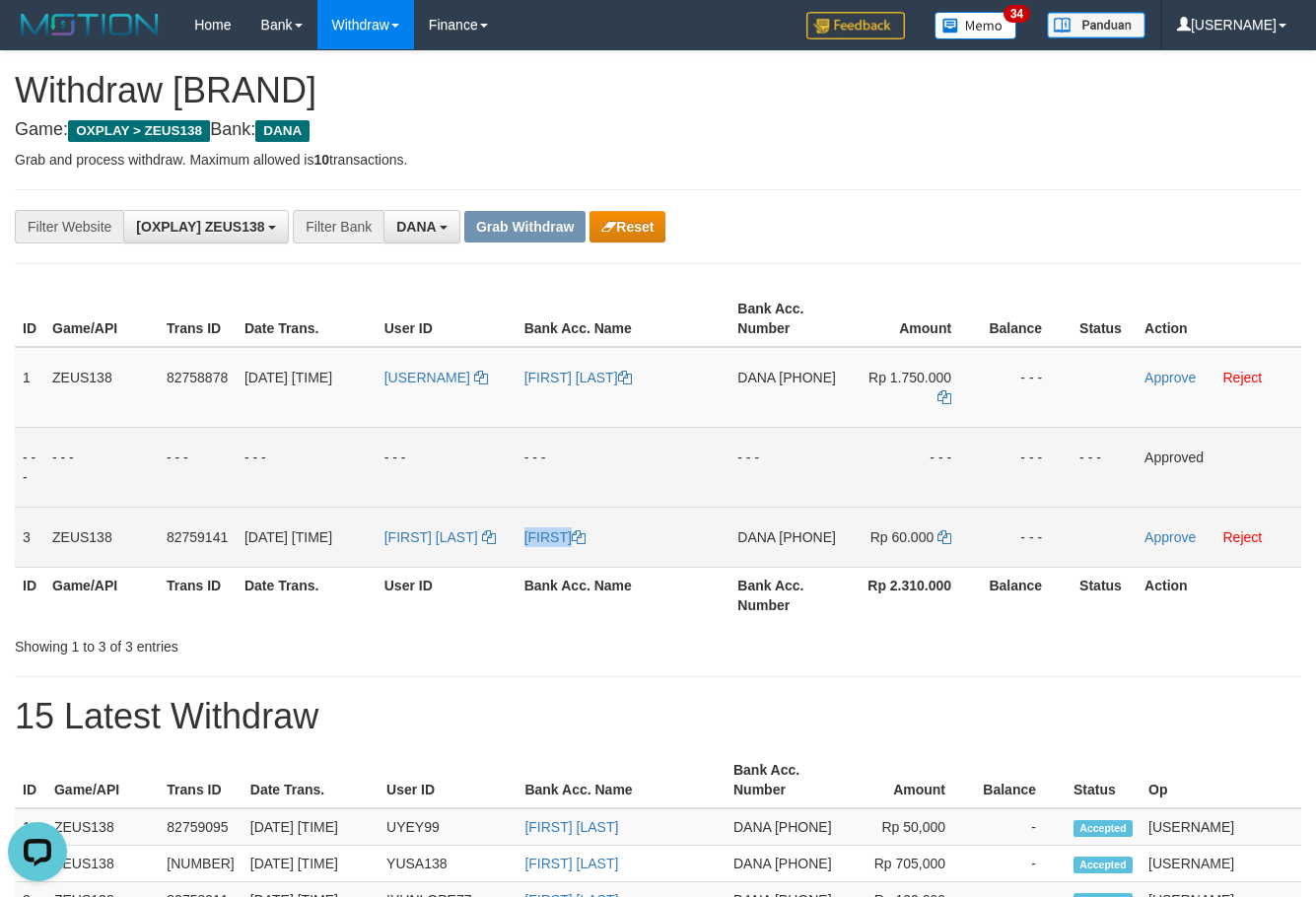 drag, startPoint x: 512, startPoint y: 556, endPoint x: 646, endPoint y: 542, distance: 134.72936 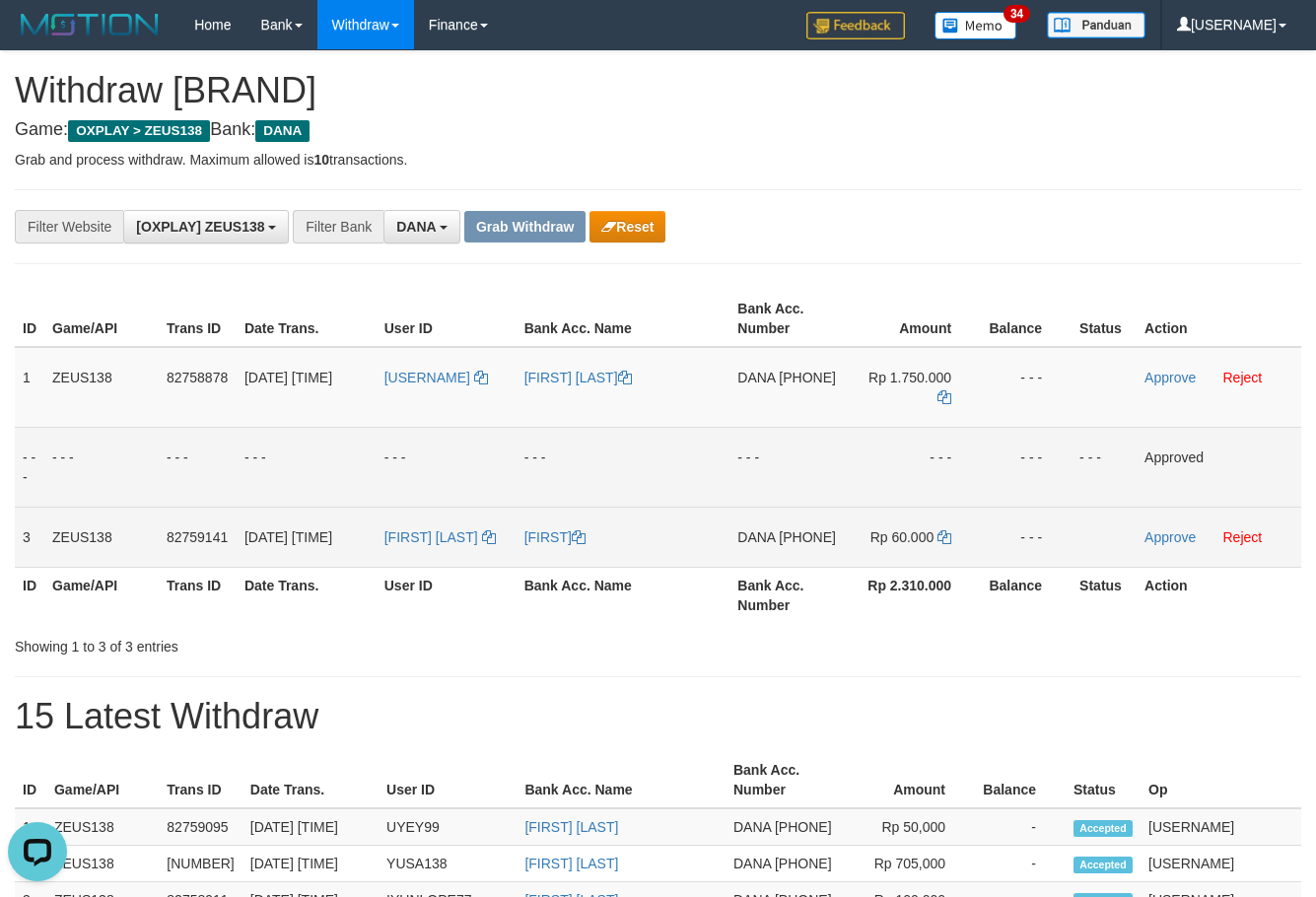 drag, startPoint x: 704, startPoint y: 677, endPoint x: 644, endPoint y: 585, distance: 109.83624 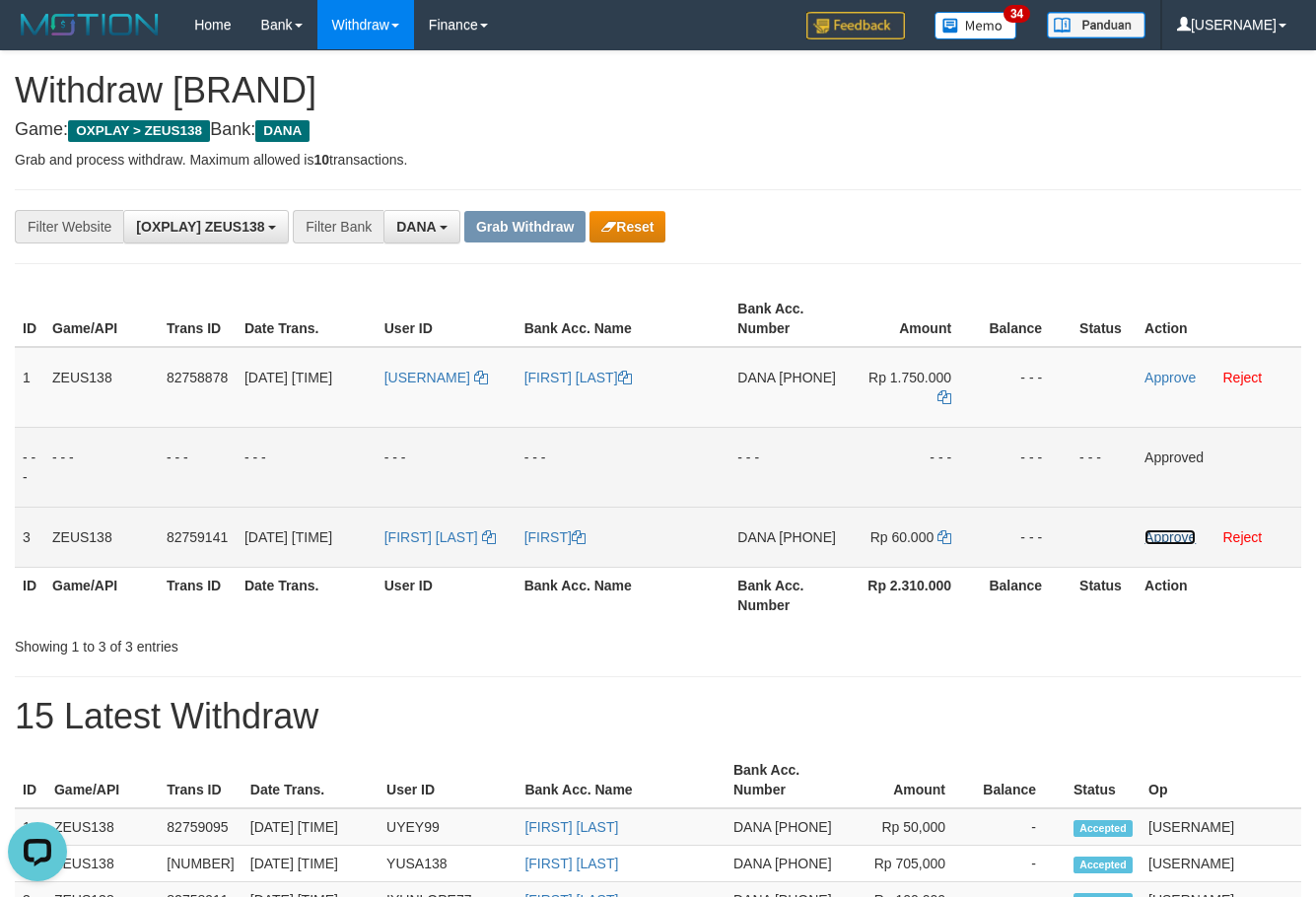 click on "Approve" at bounding box center (1170, 378) 